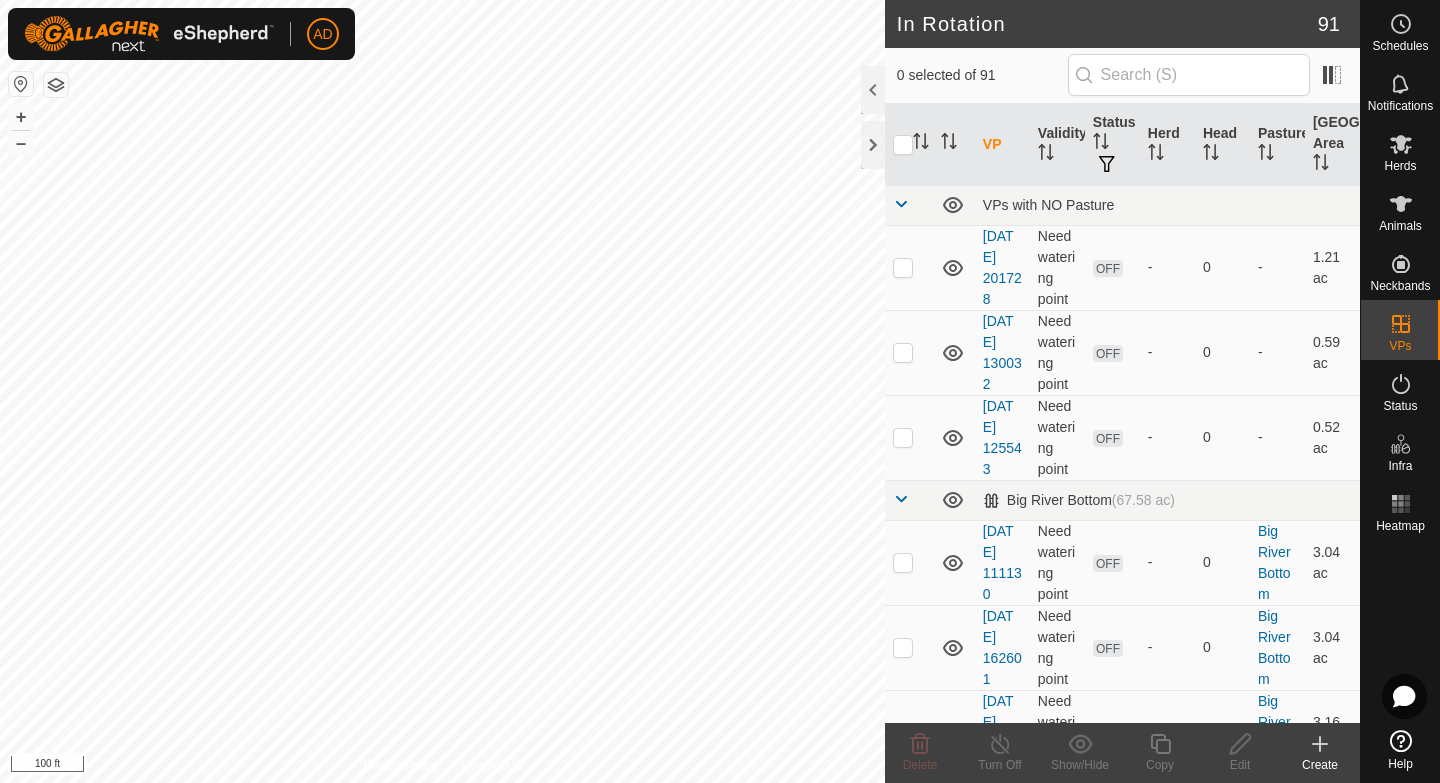 scroll, scrollTop: 0, scrollLeft: 0, axis: both 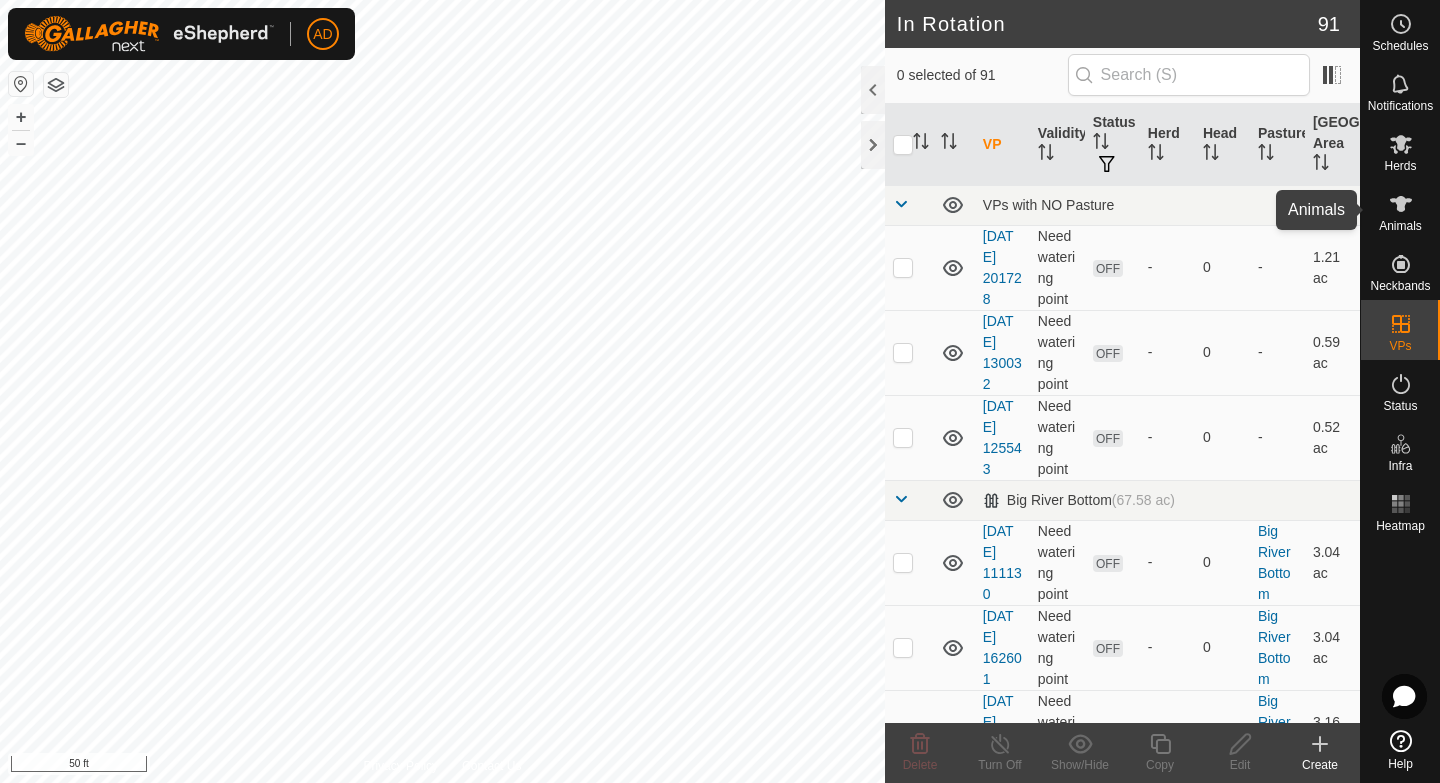click on "Animals" at bounding box center (1400, 210) 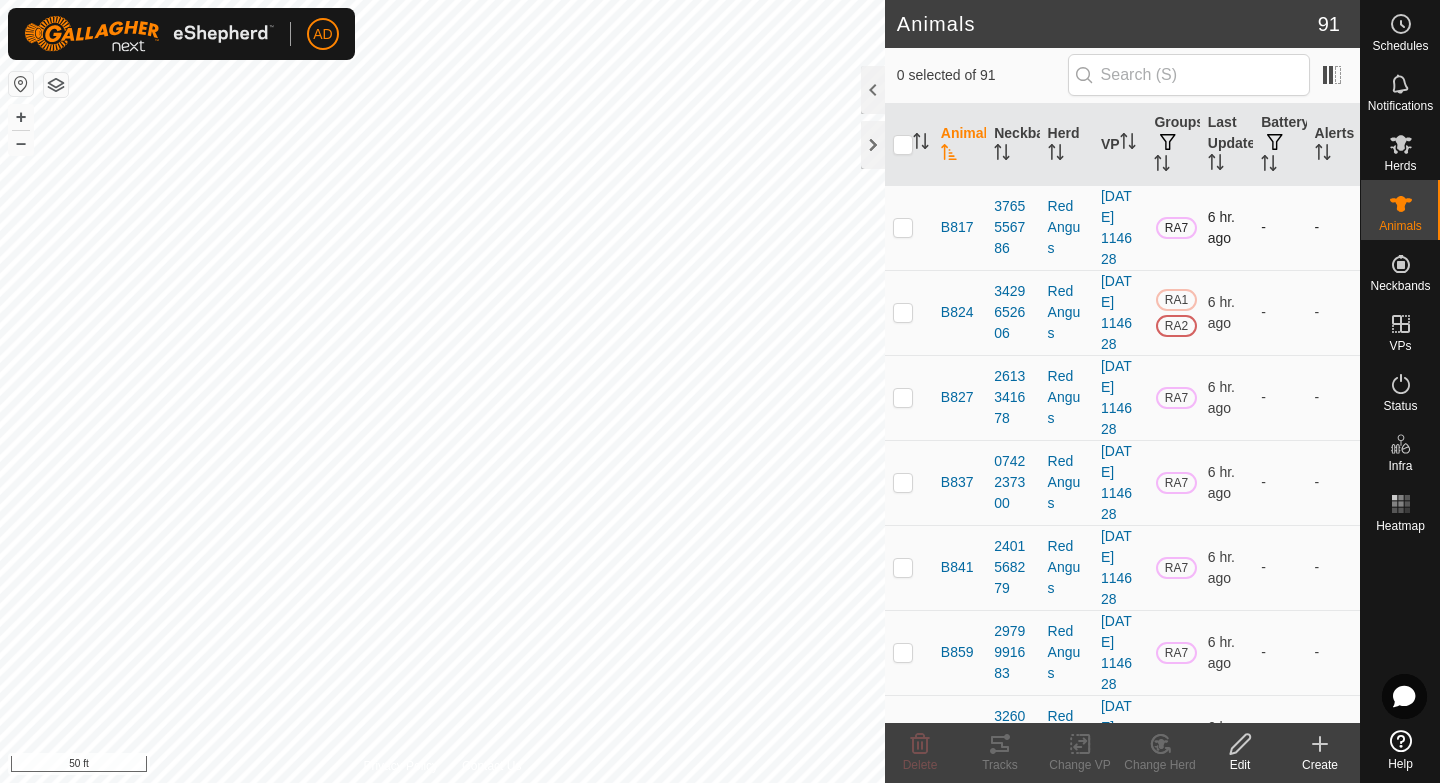click at bounding box center (909, 227) 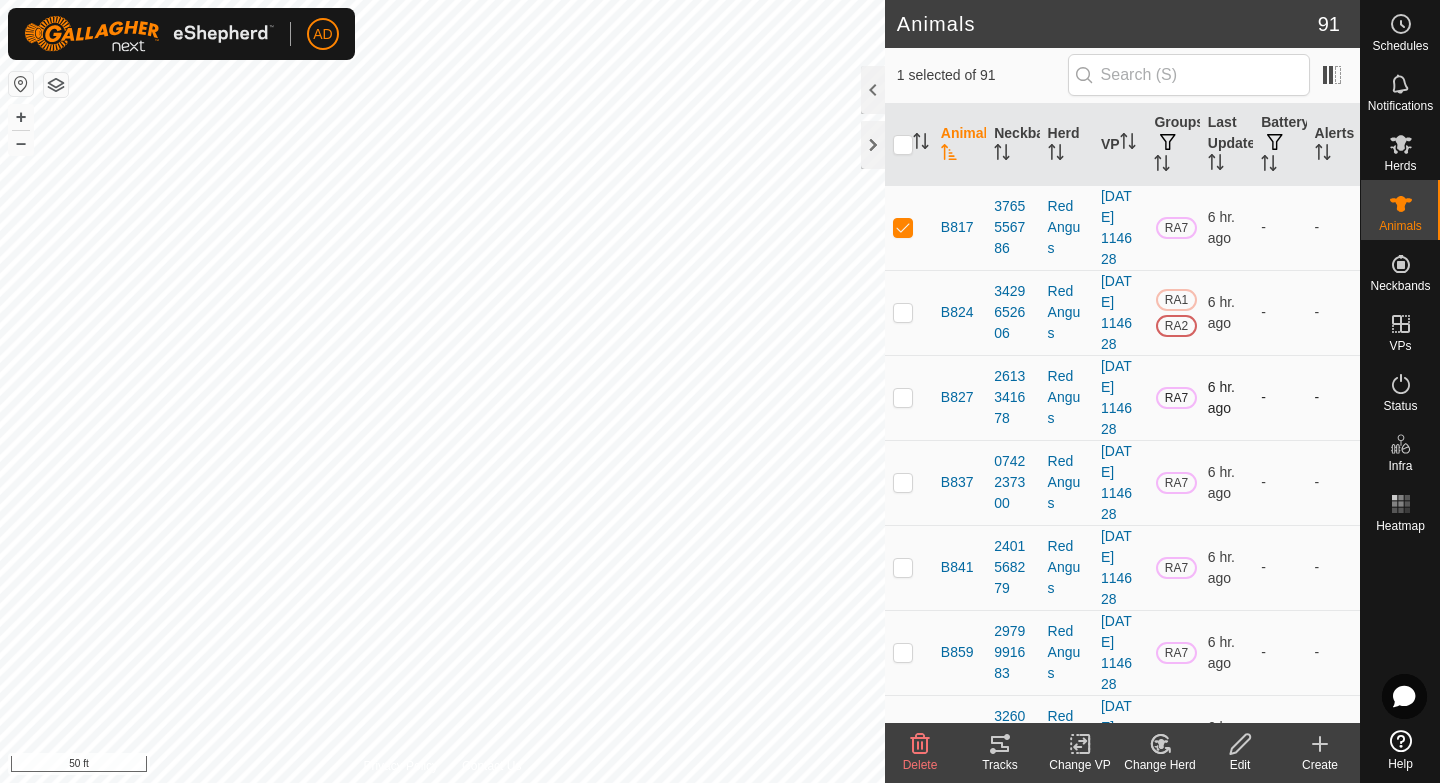 click at bounding box center [903, 397] 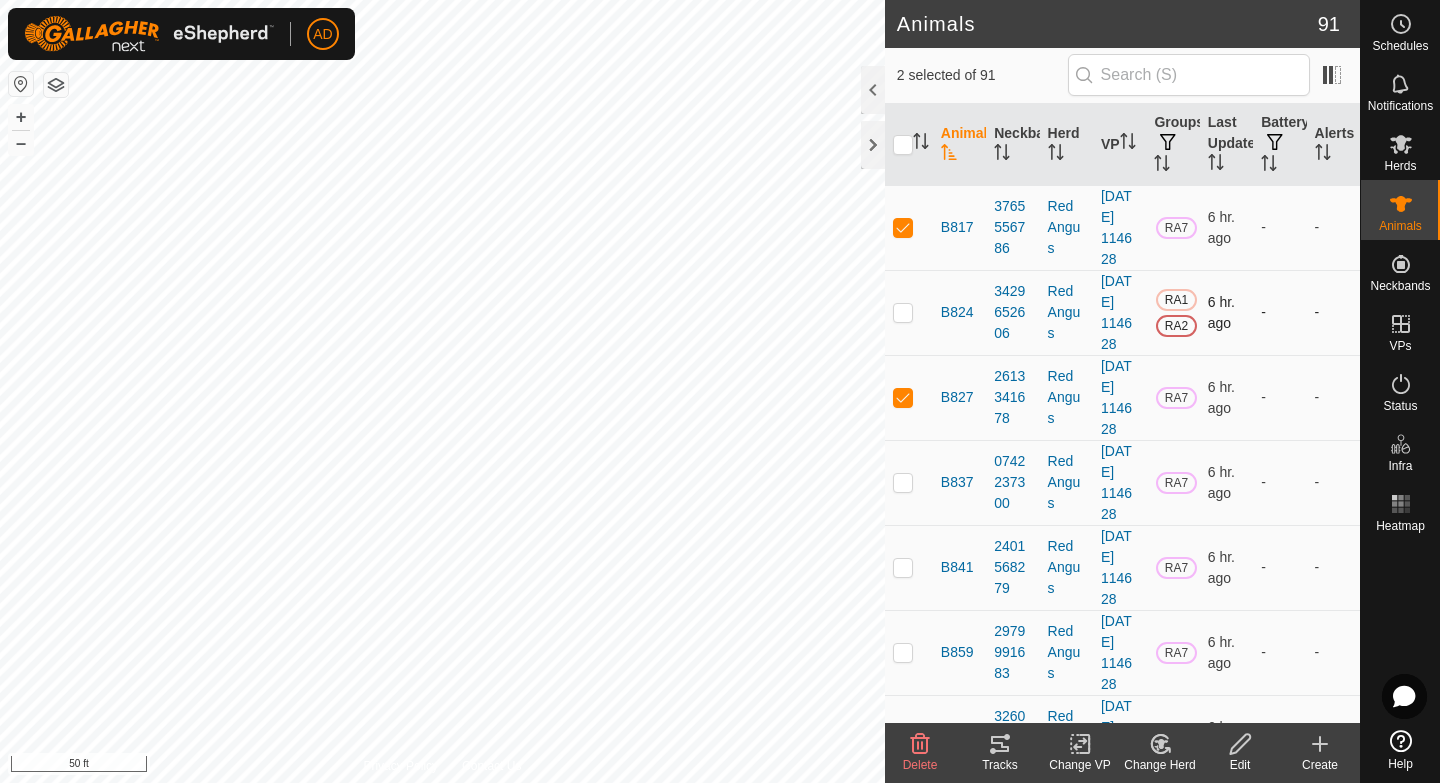 click at bounding box center (903, 312) 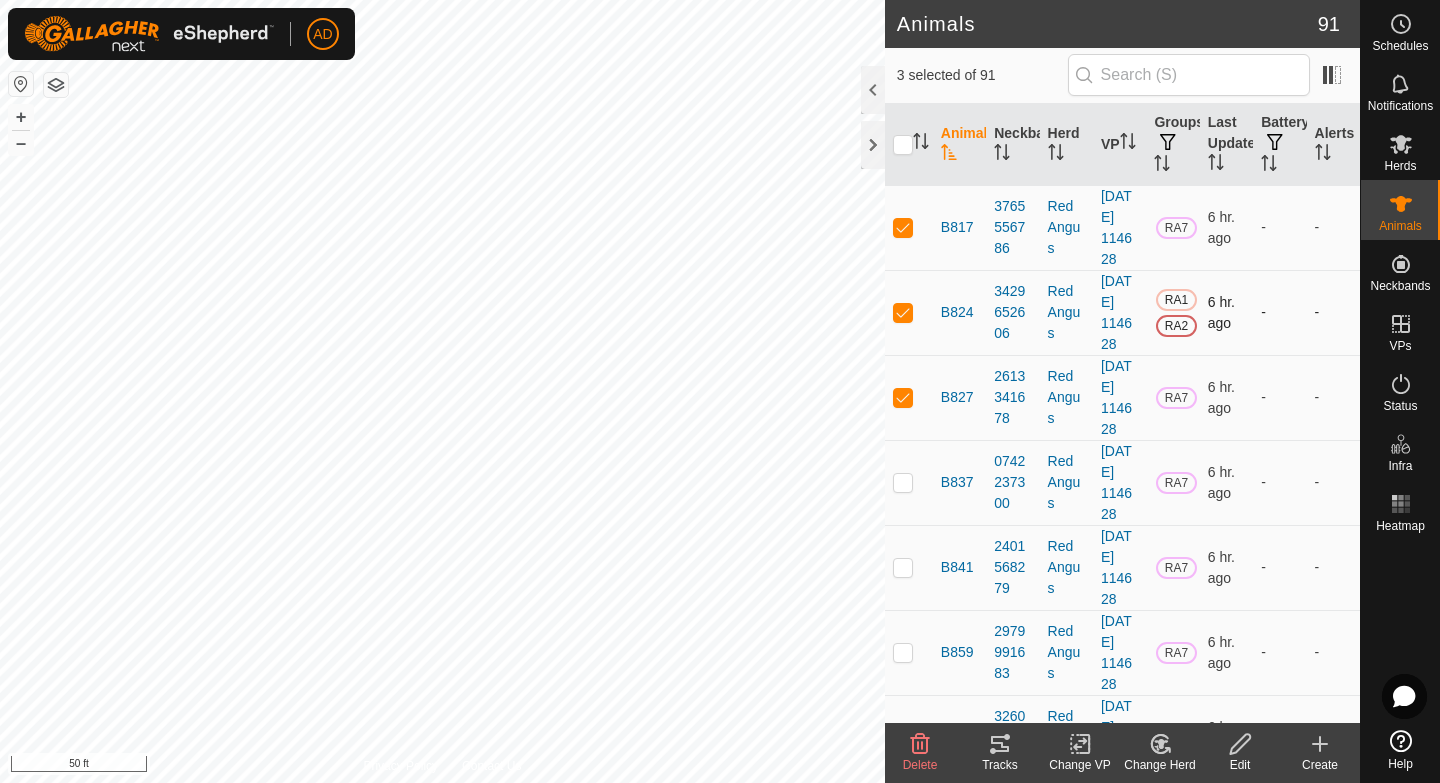click at bounding box center [909, 312] 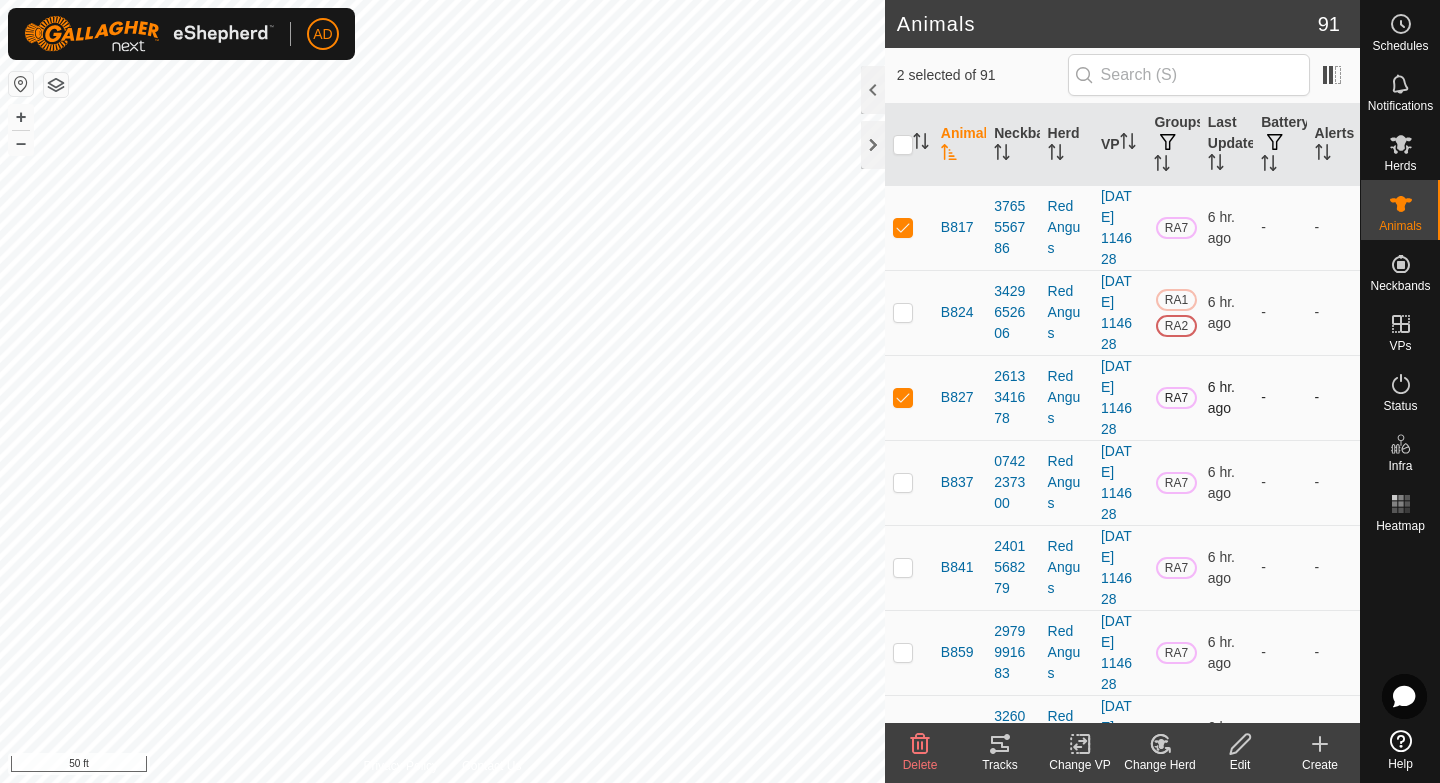 click at bounding box center (903, 397) 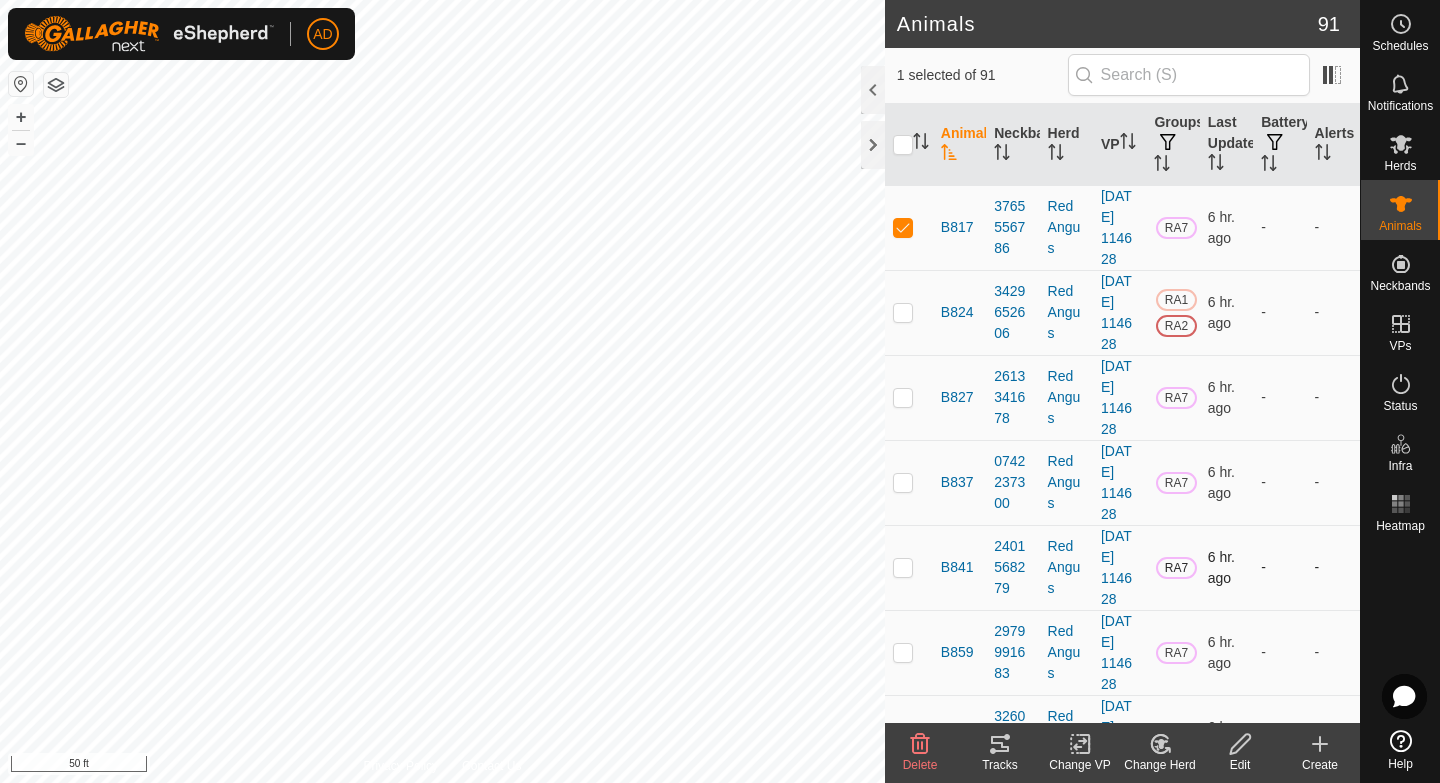click at bounding box center (903, 567) 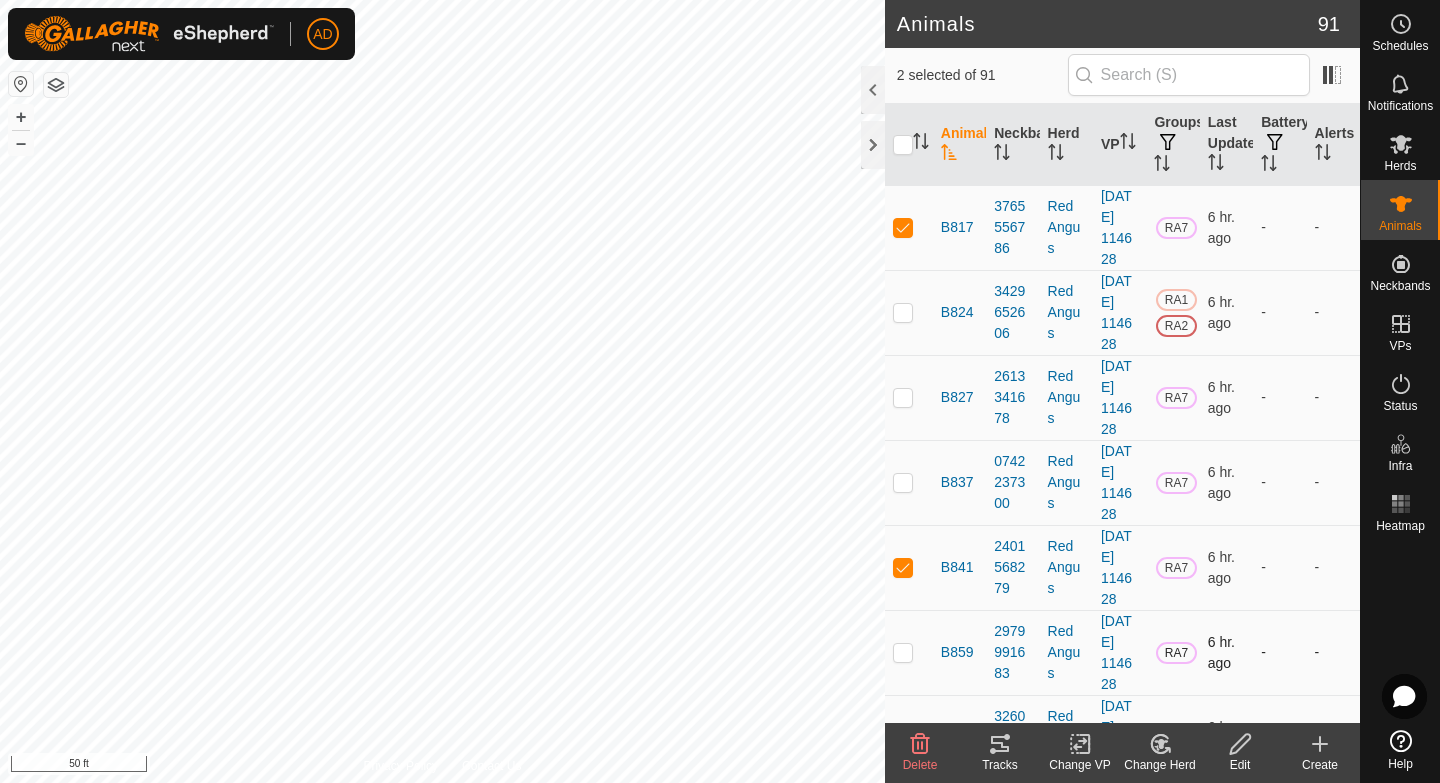 click at bounding box center [909, 652] 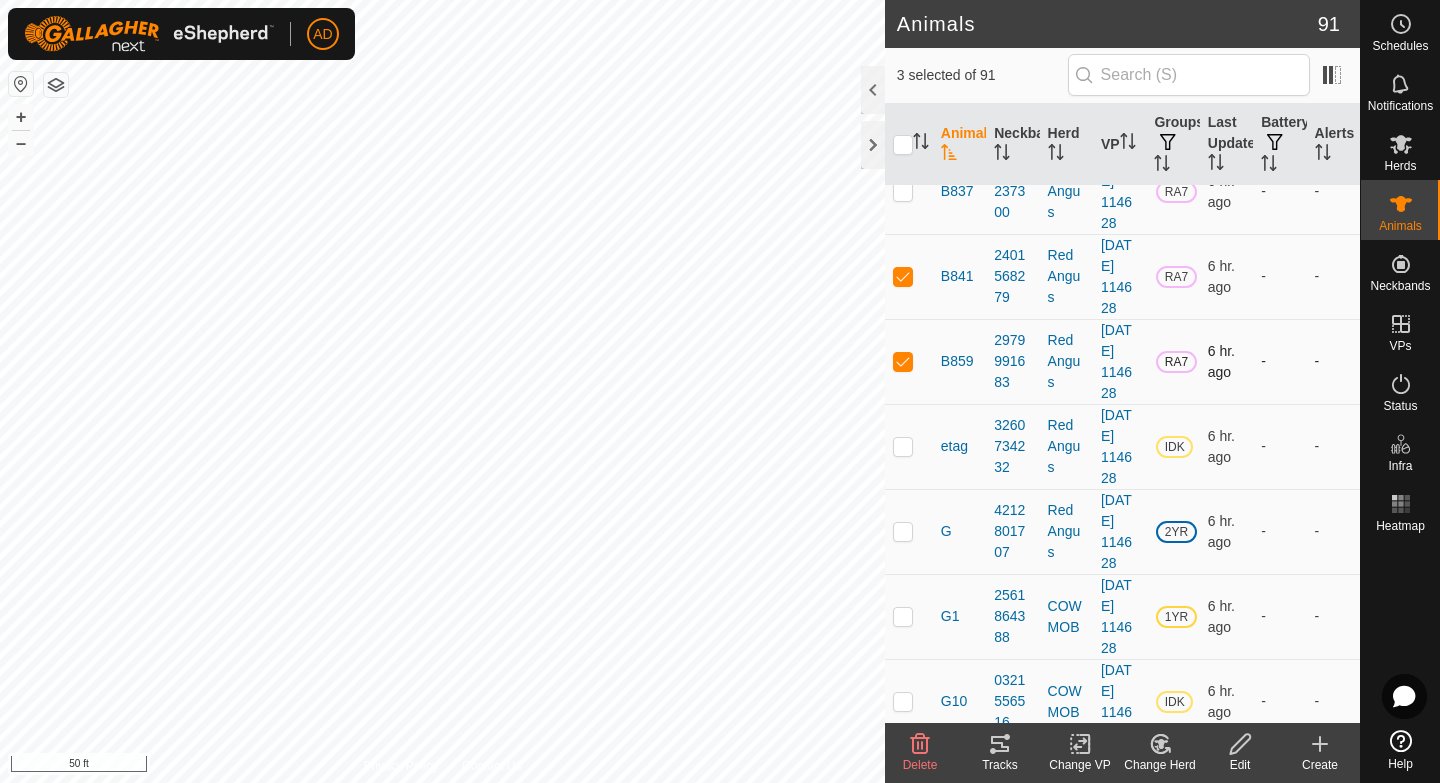 scroll, scrollTop: 297, scrollLeft: 0, axis: vertical 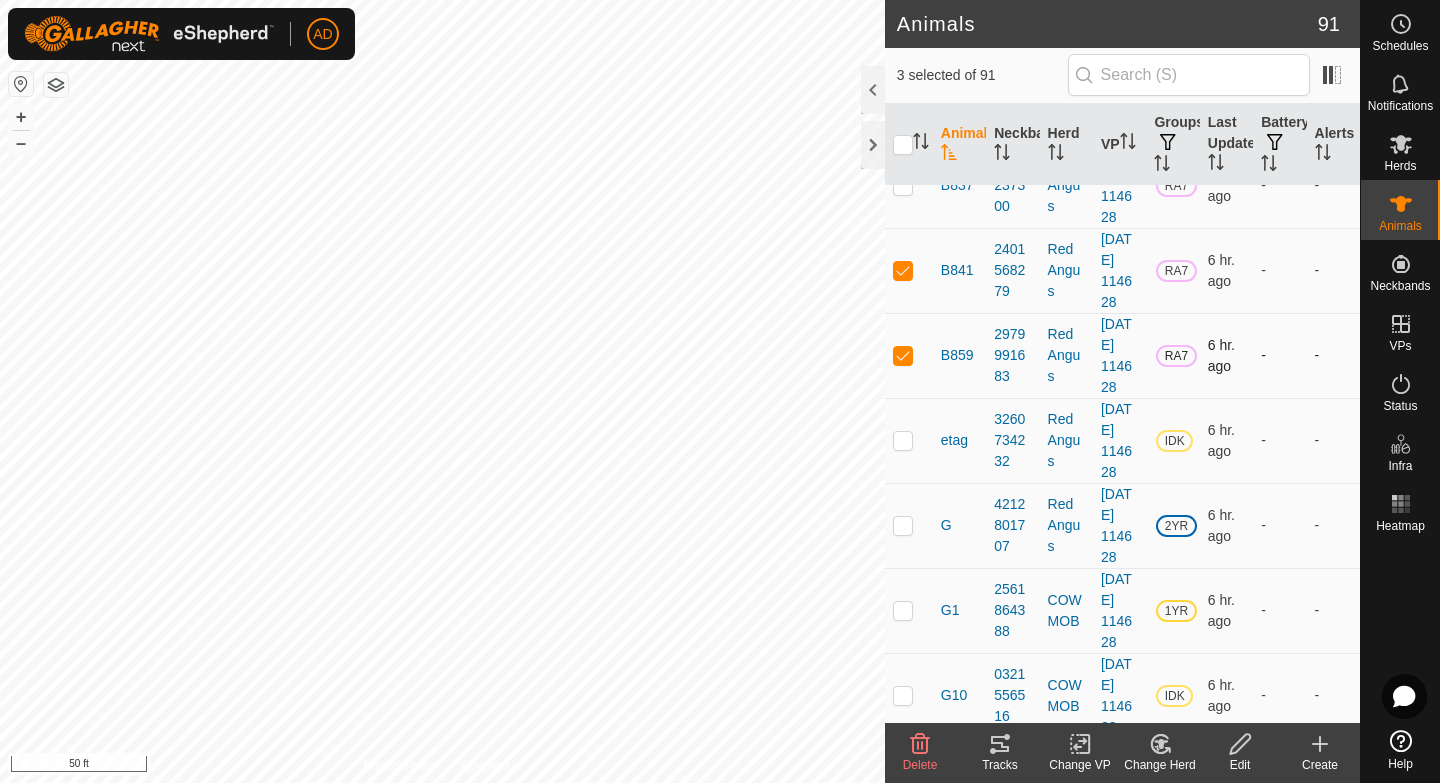 click at bounding box center (909, 695) 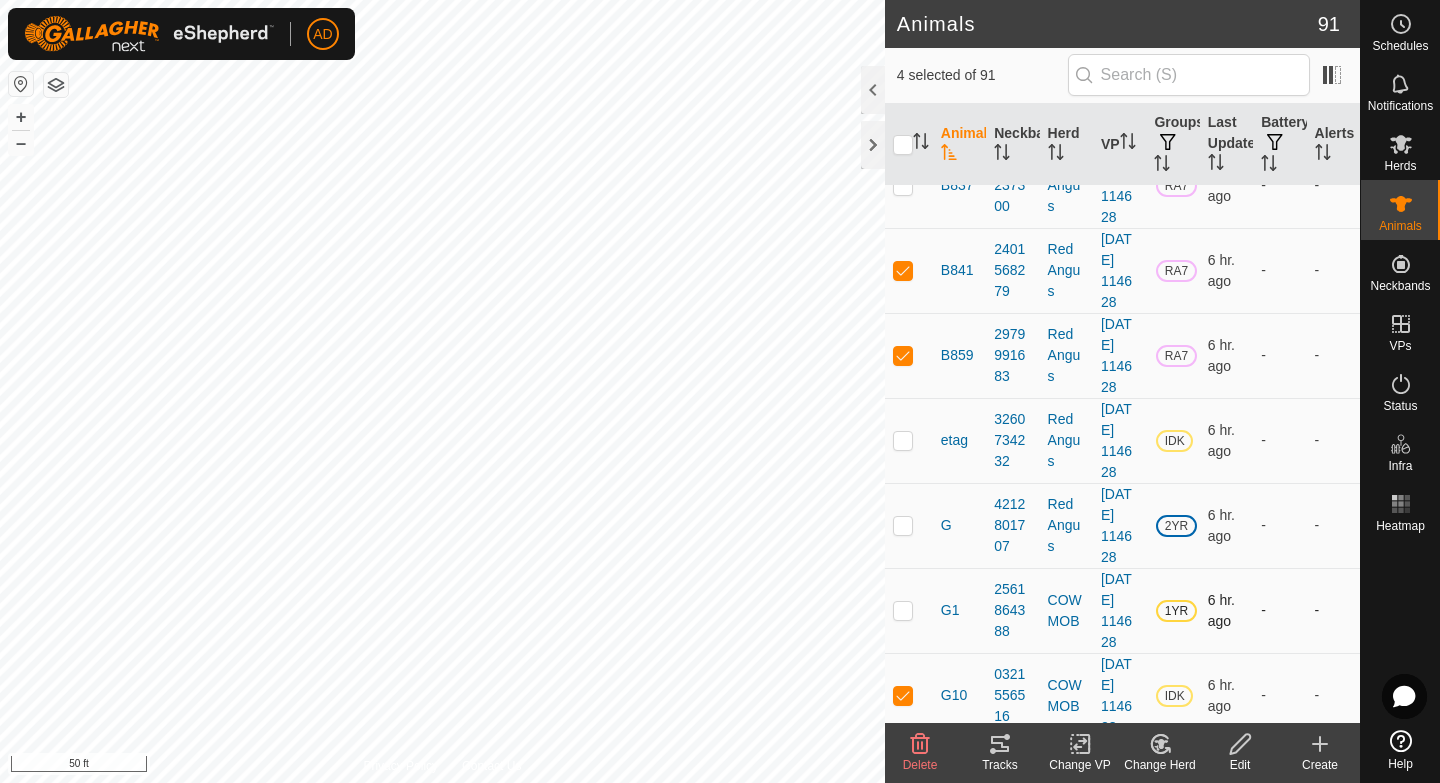 click at bounding box center (909, 610) 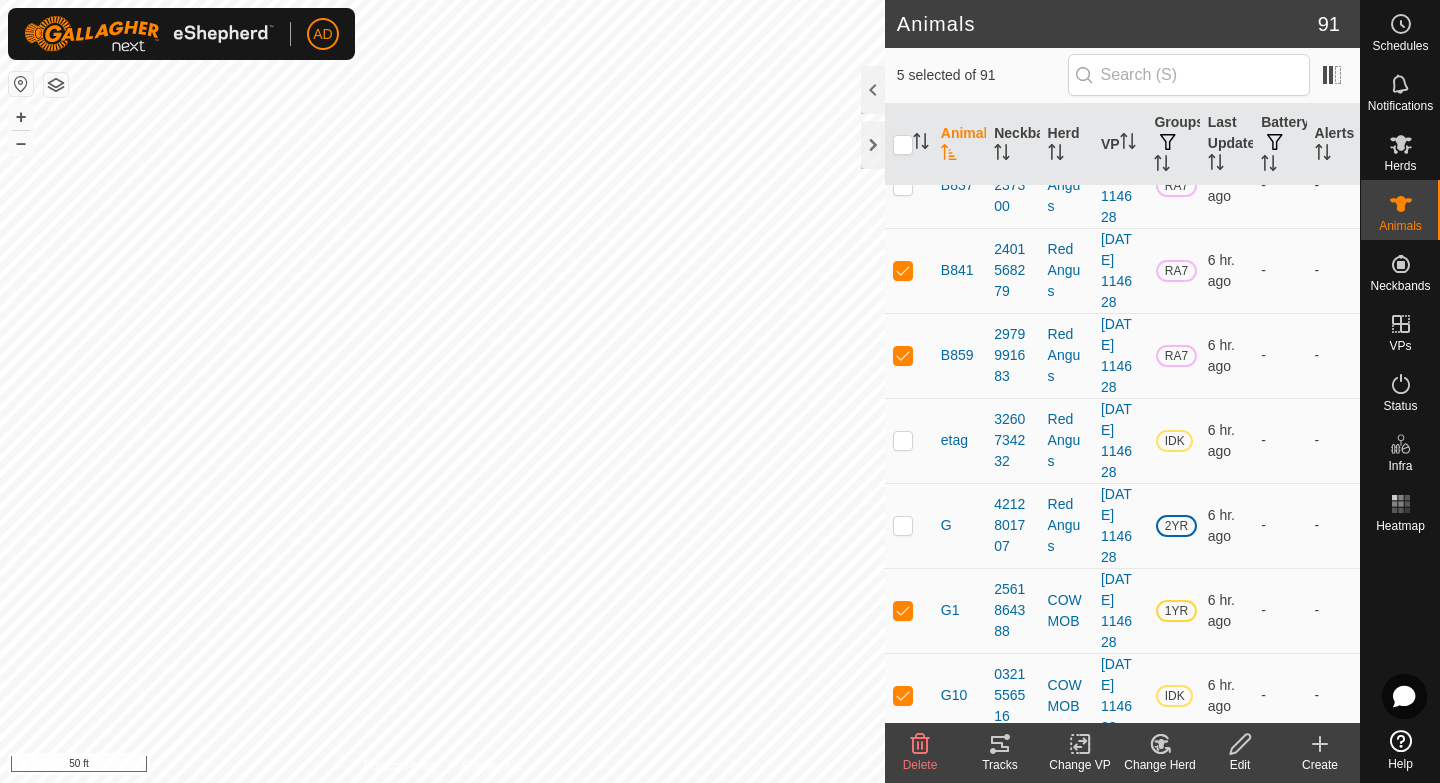 click 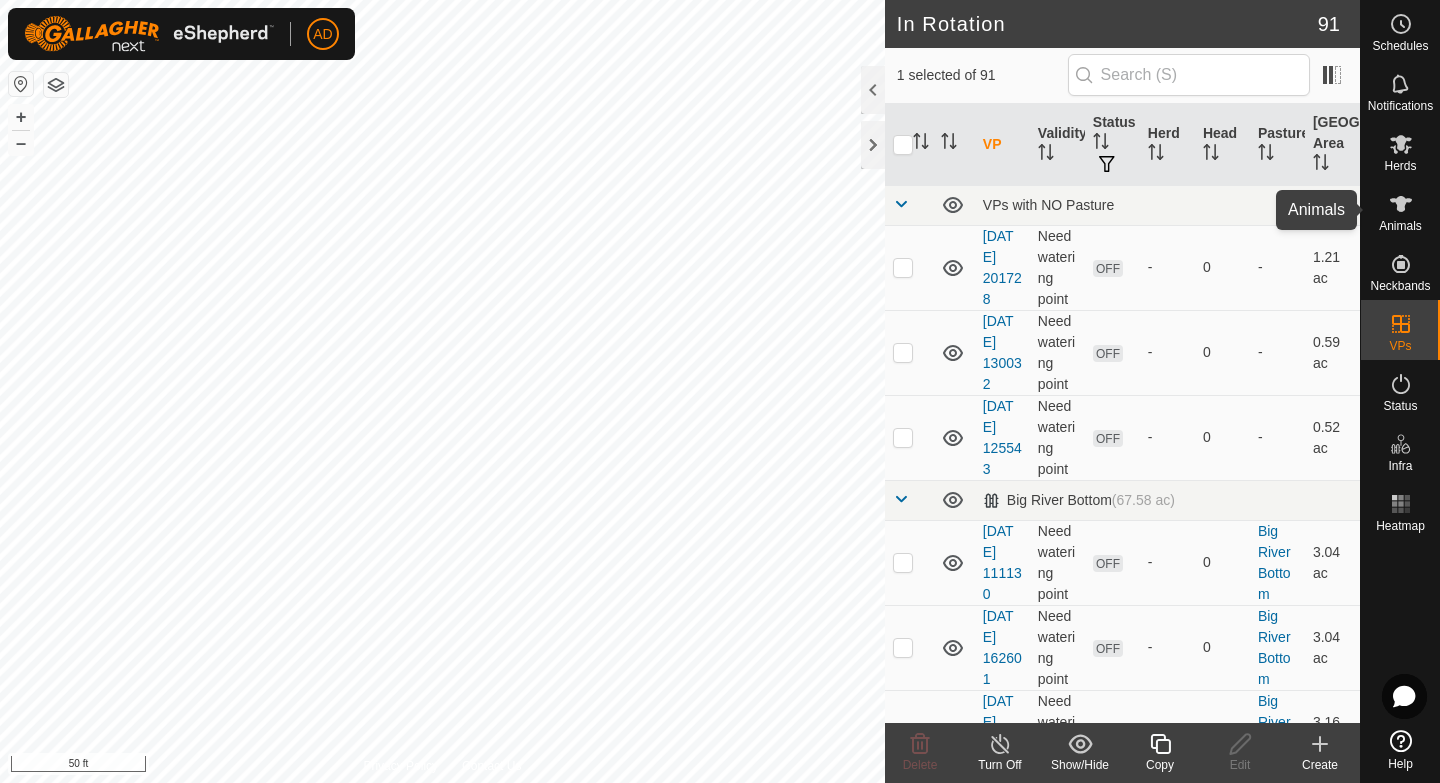 click on "Animals" at bounding box center (1400, 226) 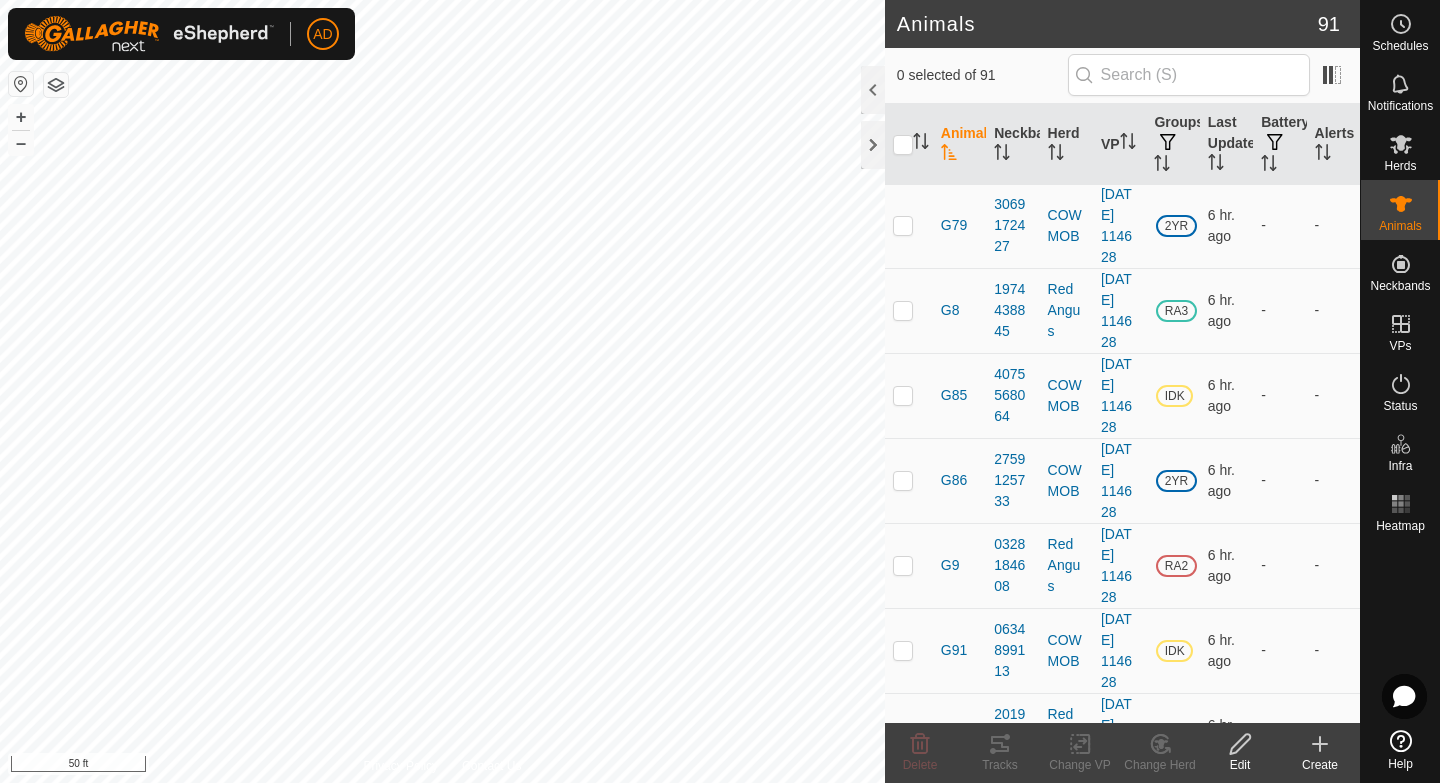 scroll, scrollTop: 1378, scrollLeft: 0, axis: vertical 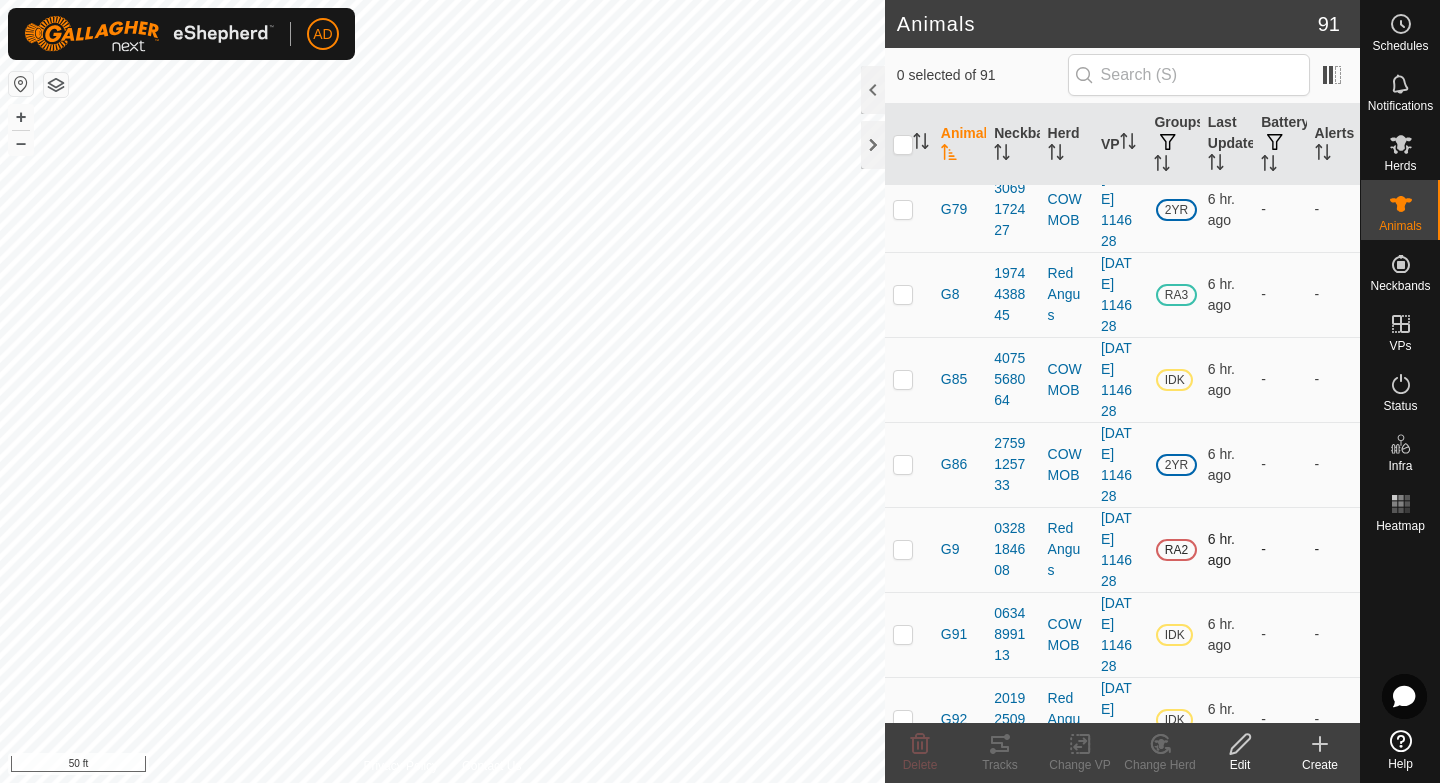 click at bounding box center (903, 549) 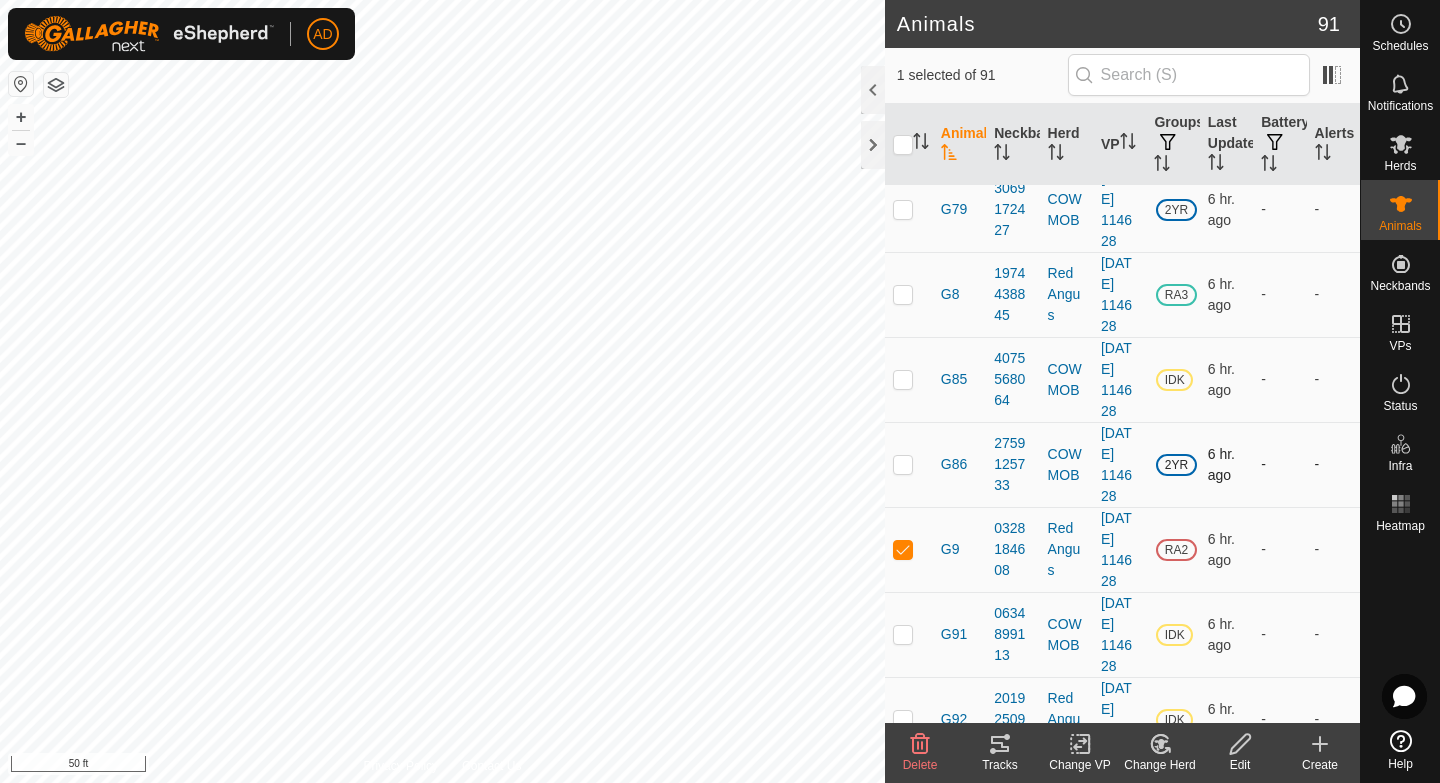 click at bounding box center (903, 464) 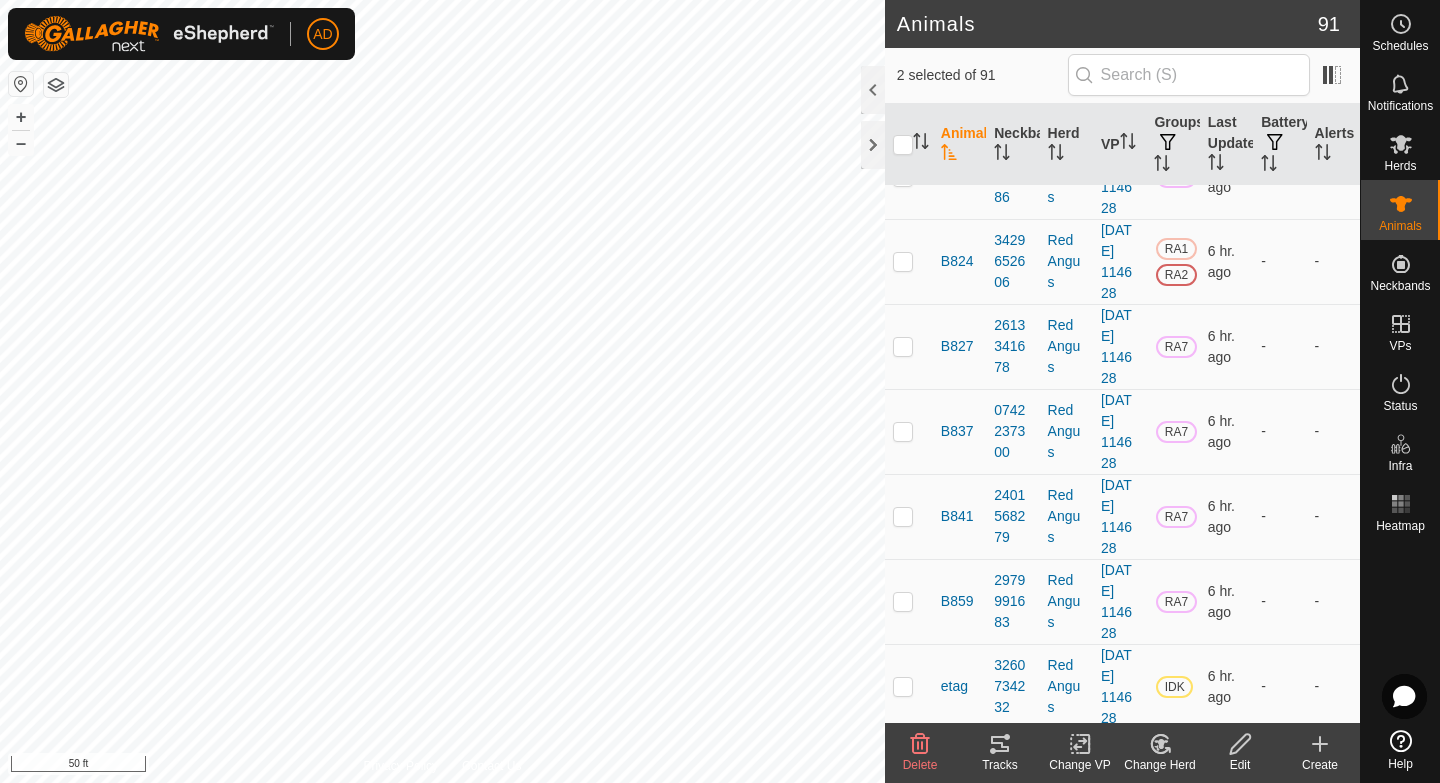 scroll, scrollTop: 0, scrollLeft: 0, axis: both 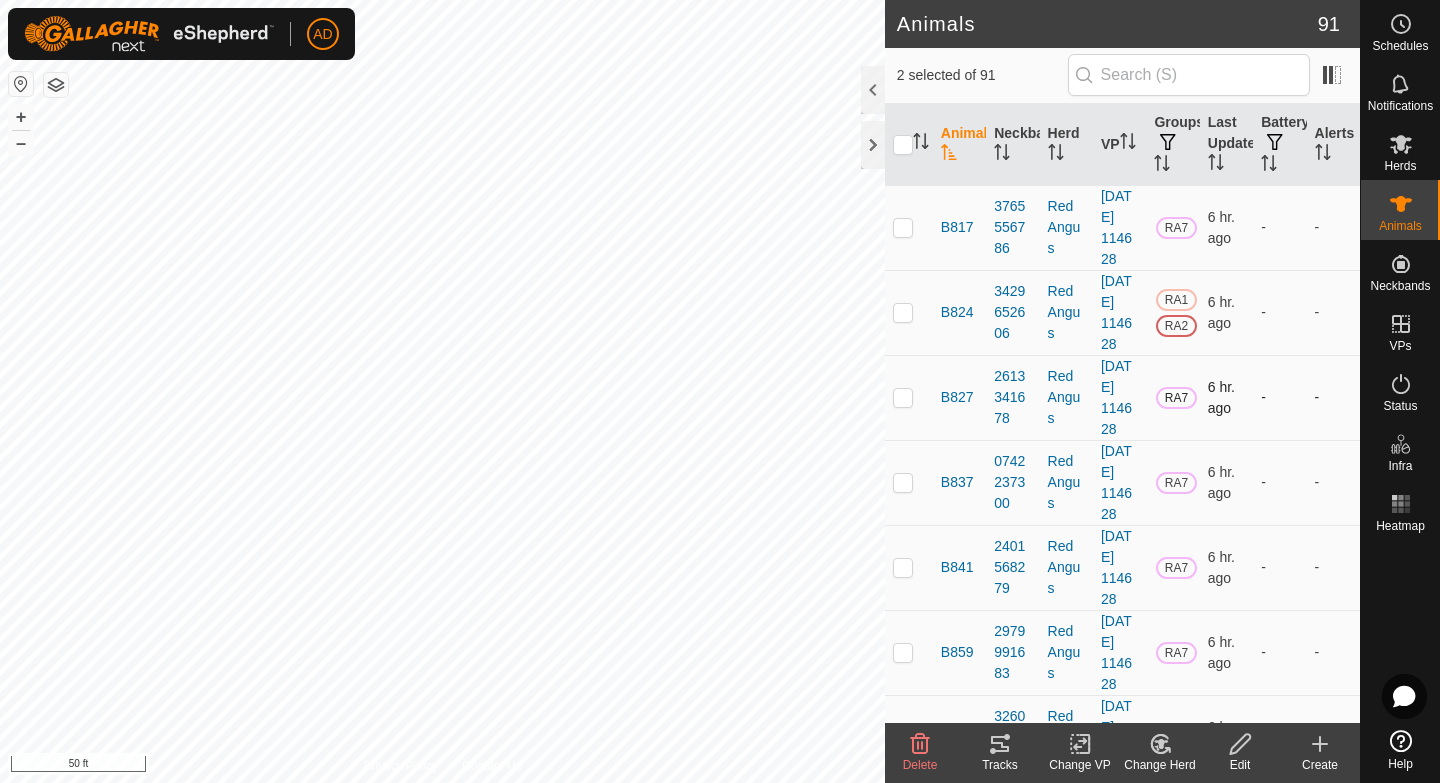 click at bounding box center [909, 397] 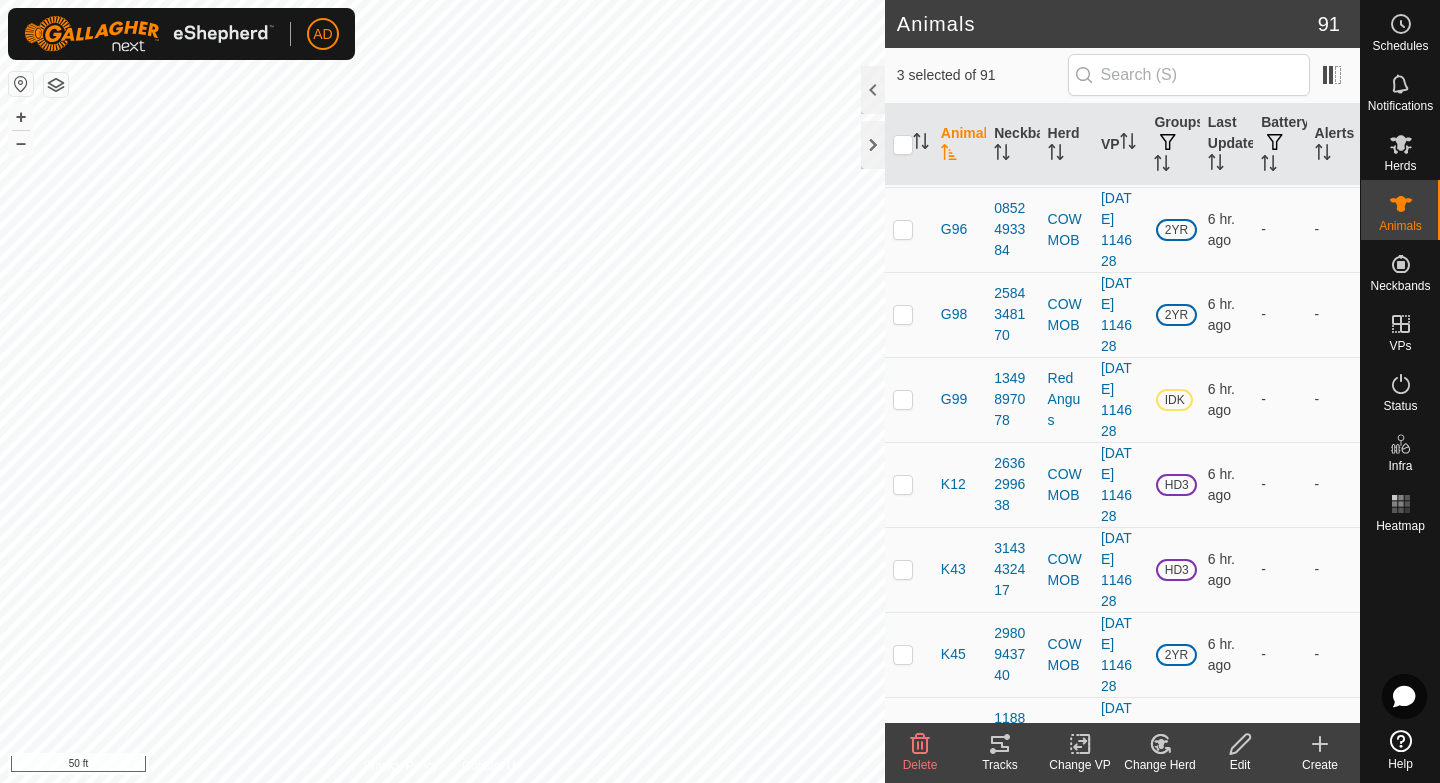 scroll, scrollTop: 2454, scrollLeft: 0, axis: vertical 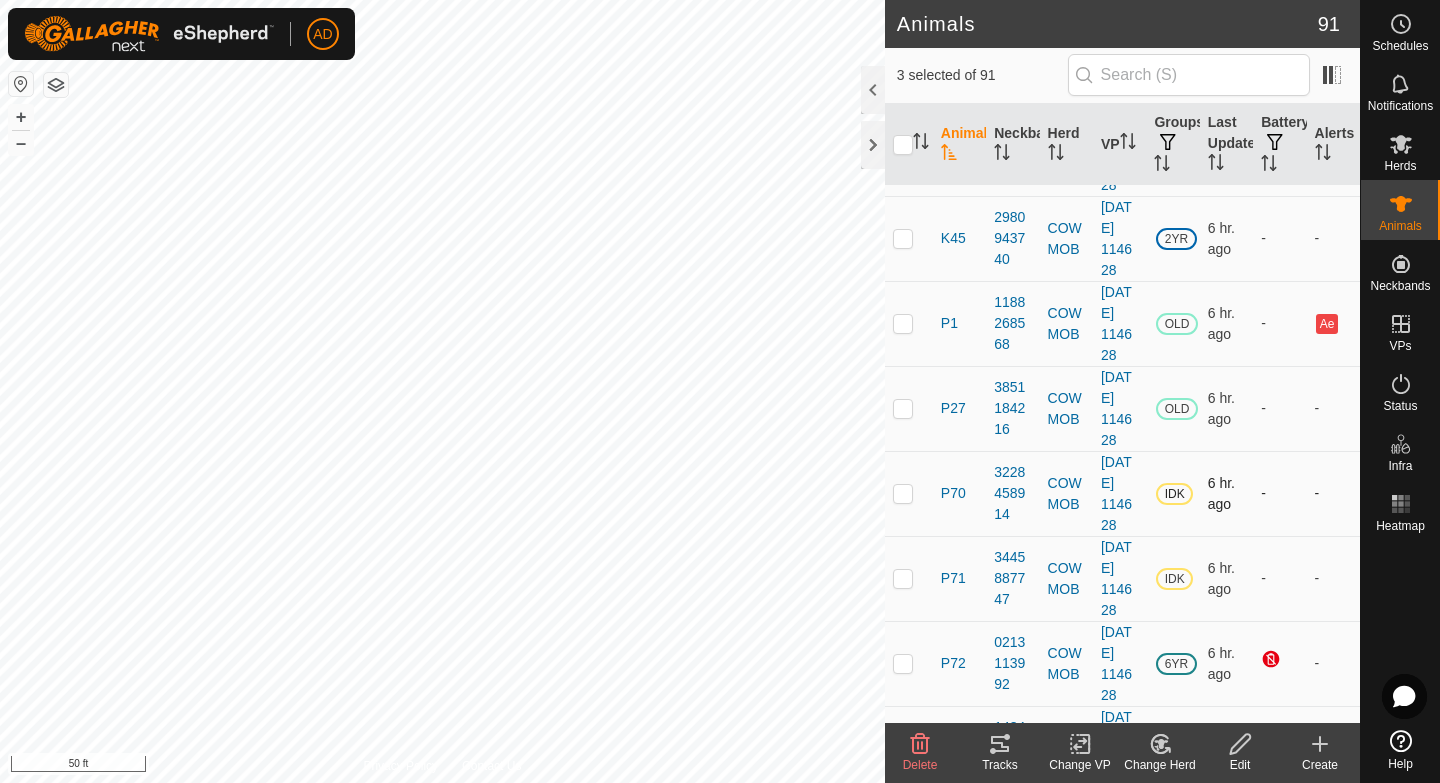 click at bounding box center [909, 493] 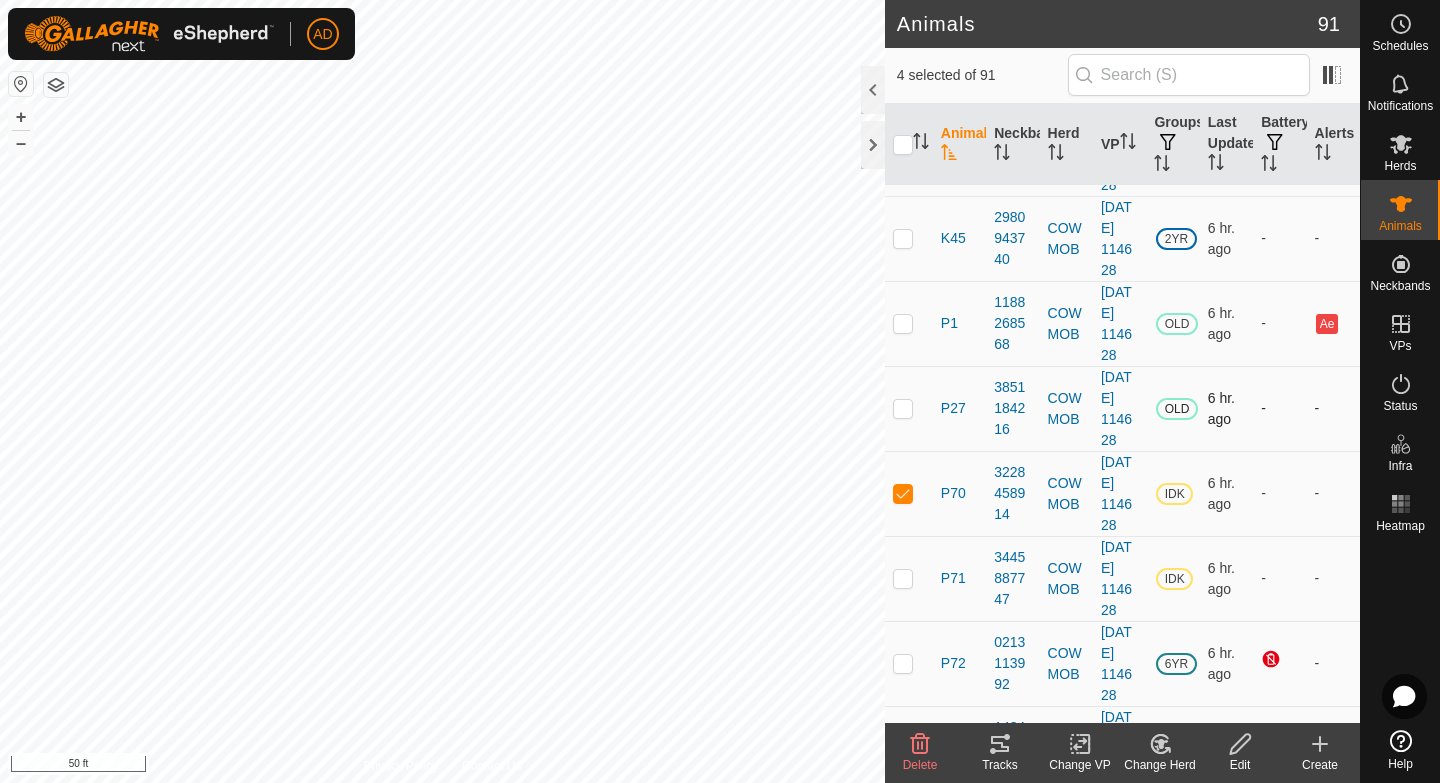 click at bounding box center [909, 408] 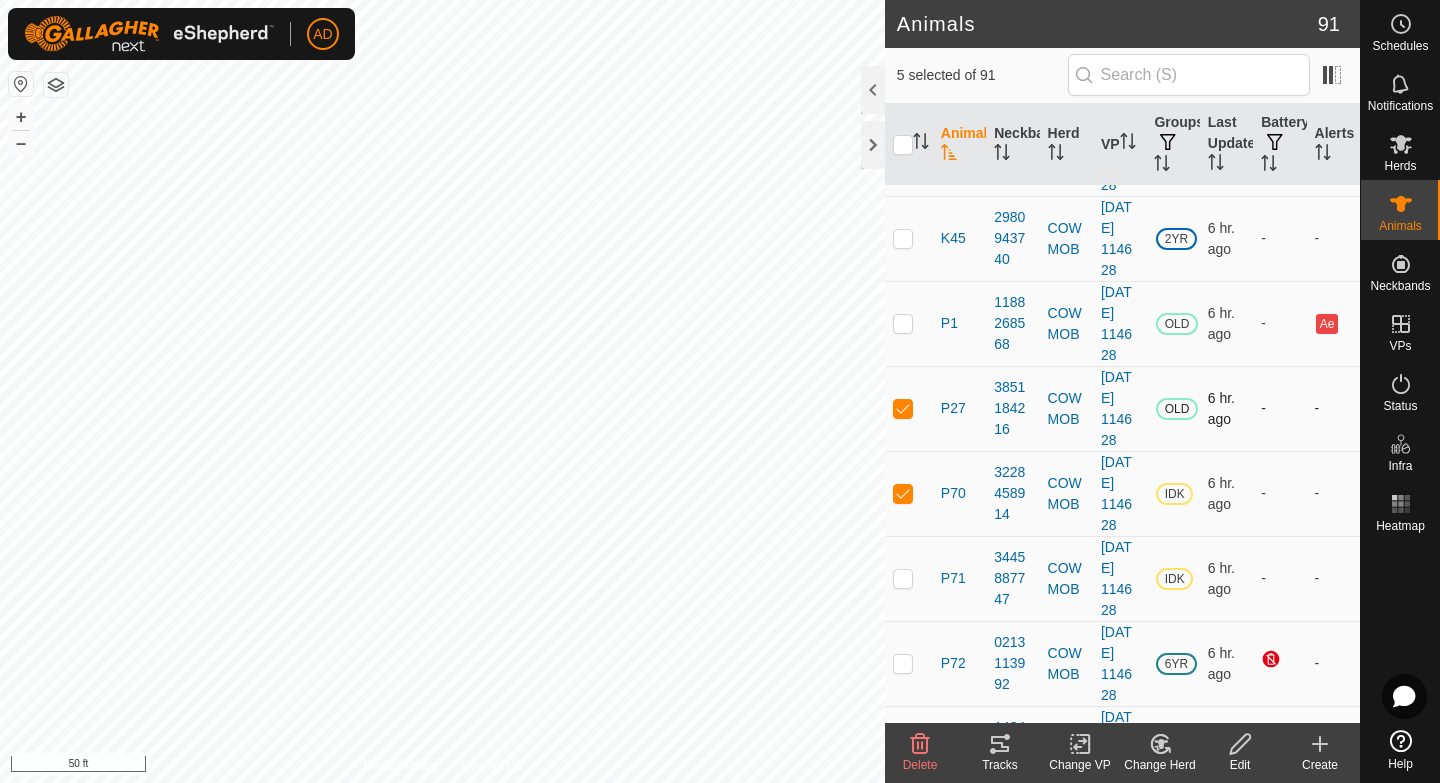 checkbox on "true" 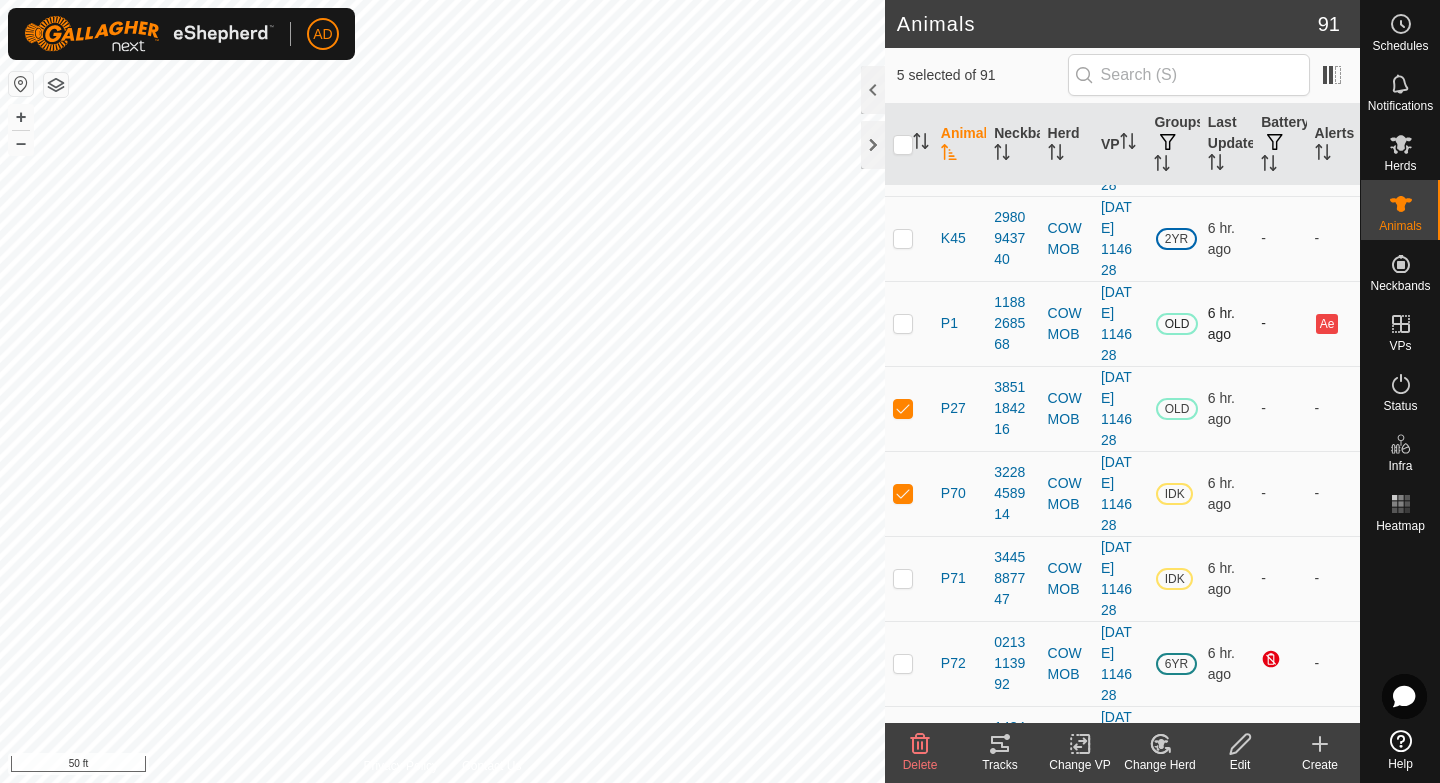 click at bounding box center [903, 323] 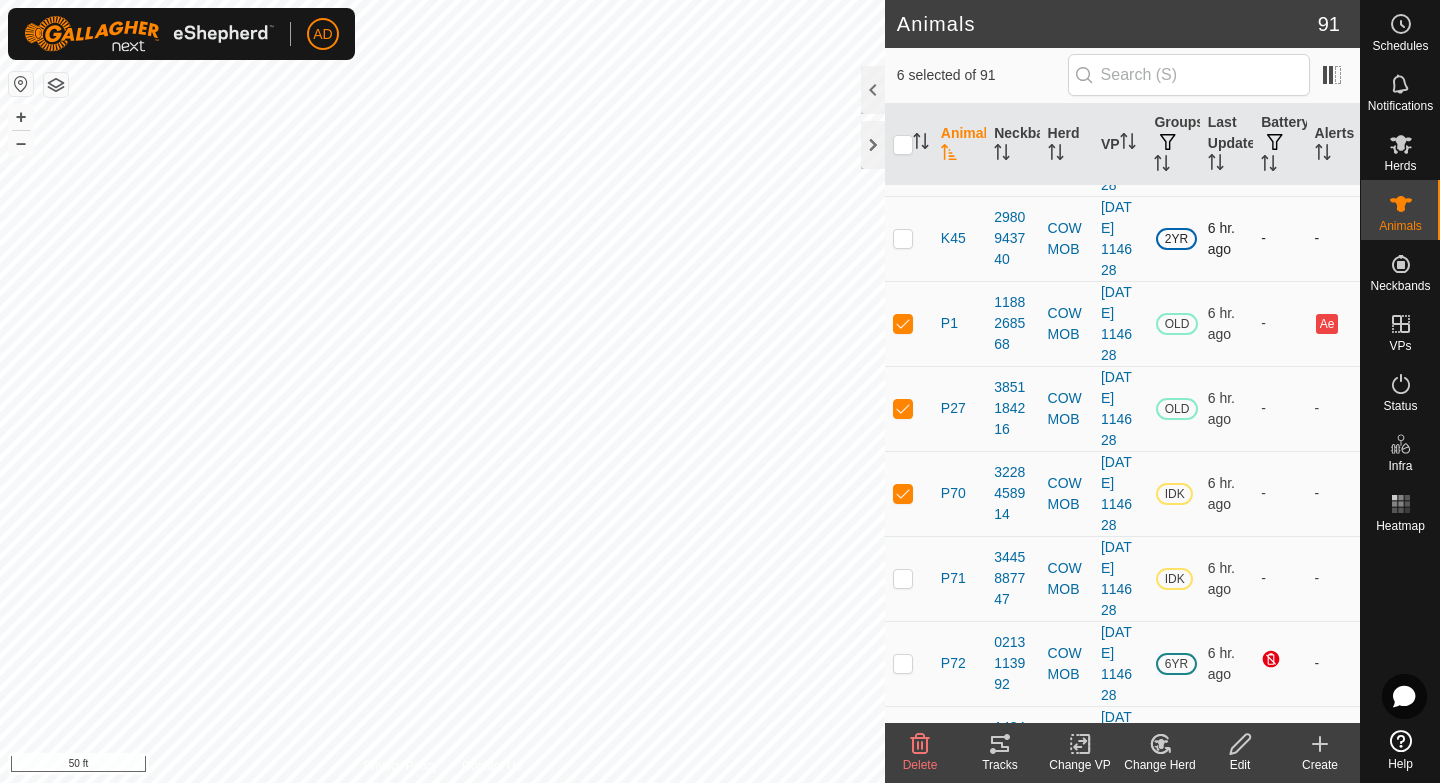 click at bounding box center [903, 238] 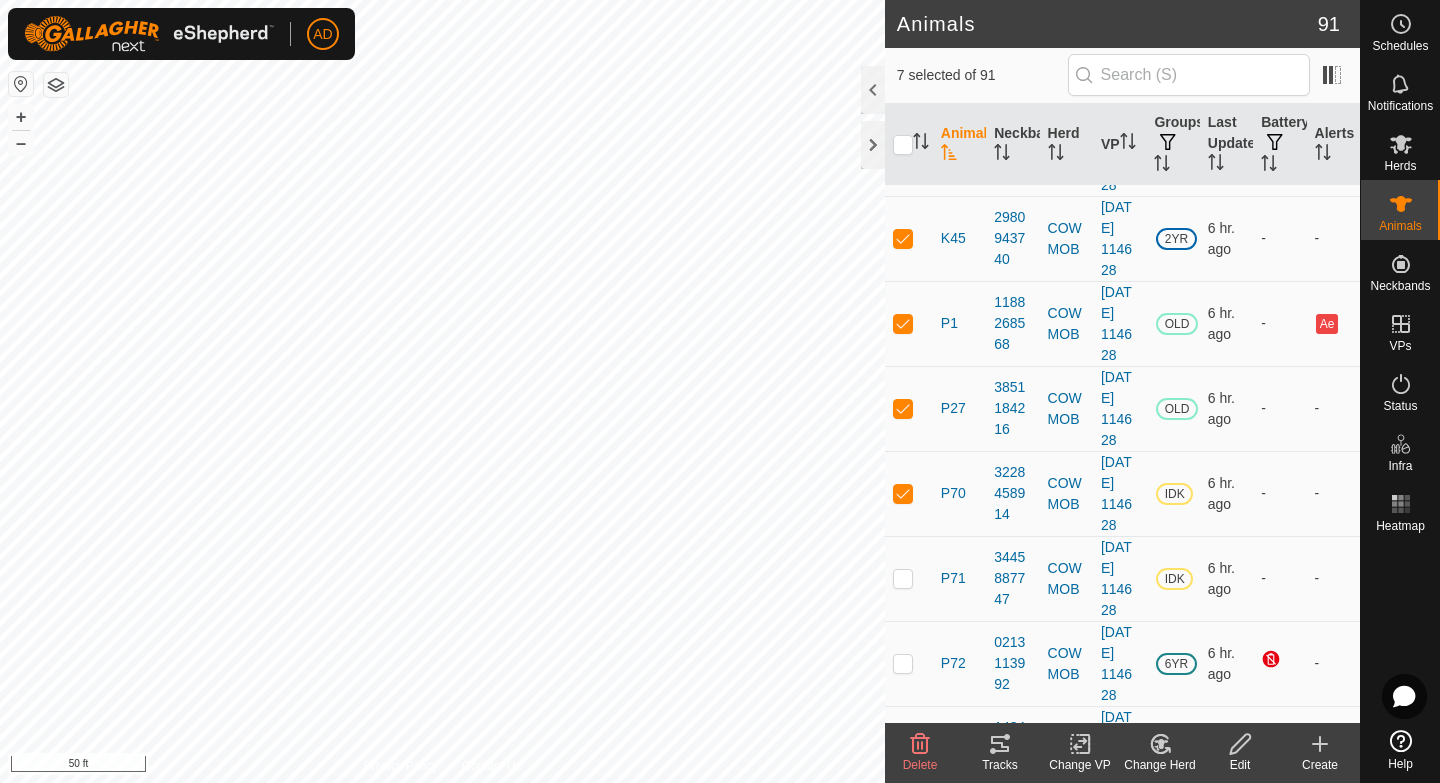 click on "Tracks" 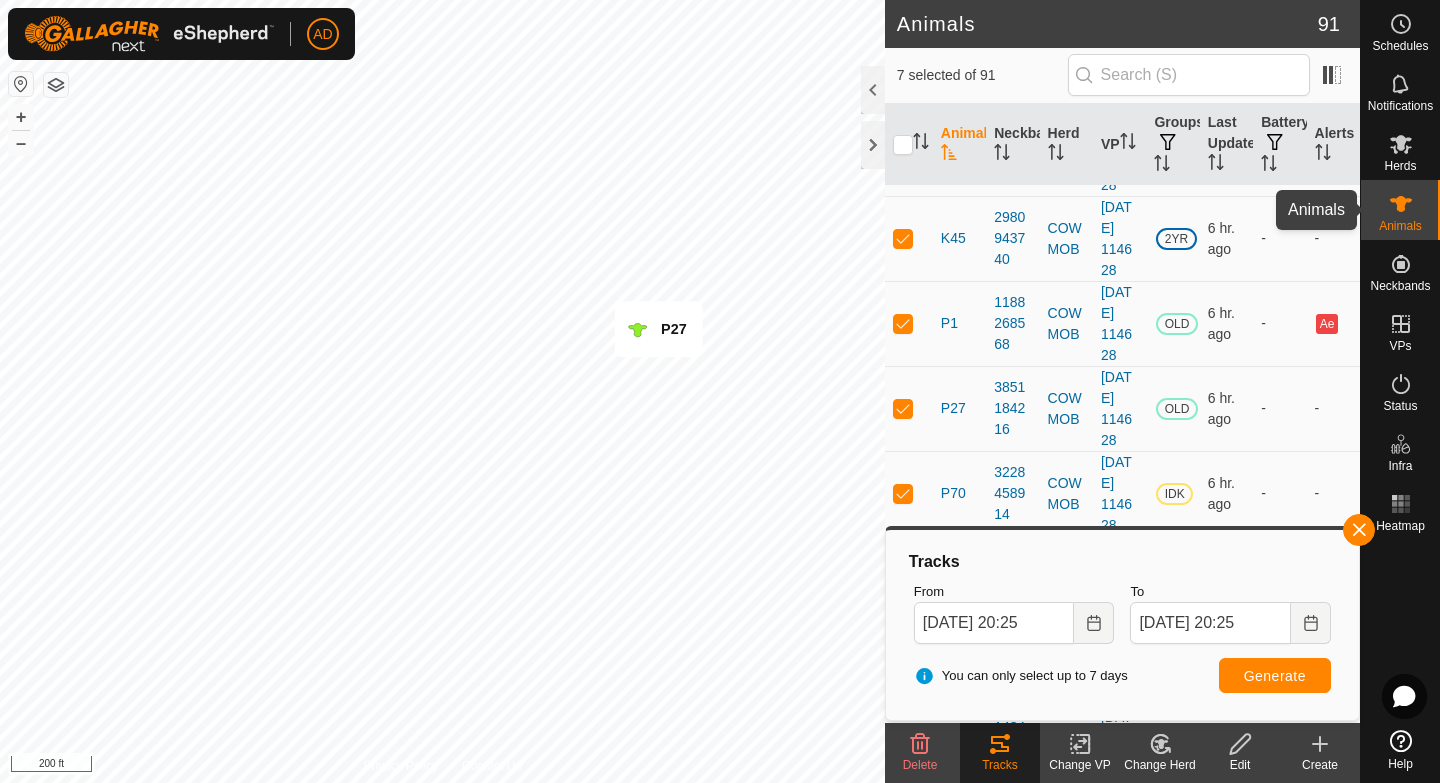 click on "Animals" at bounding box center [1400, 226] 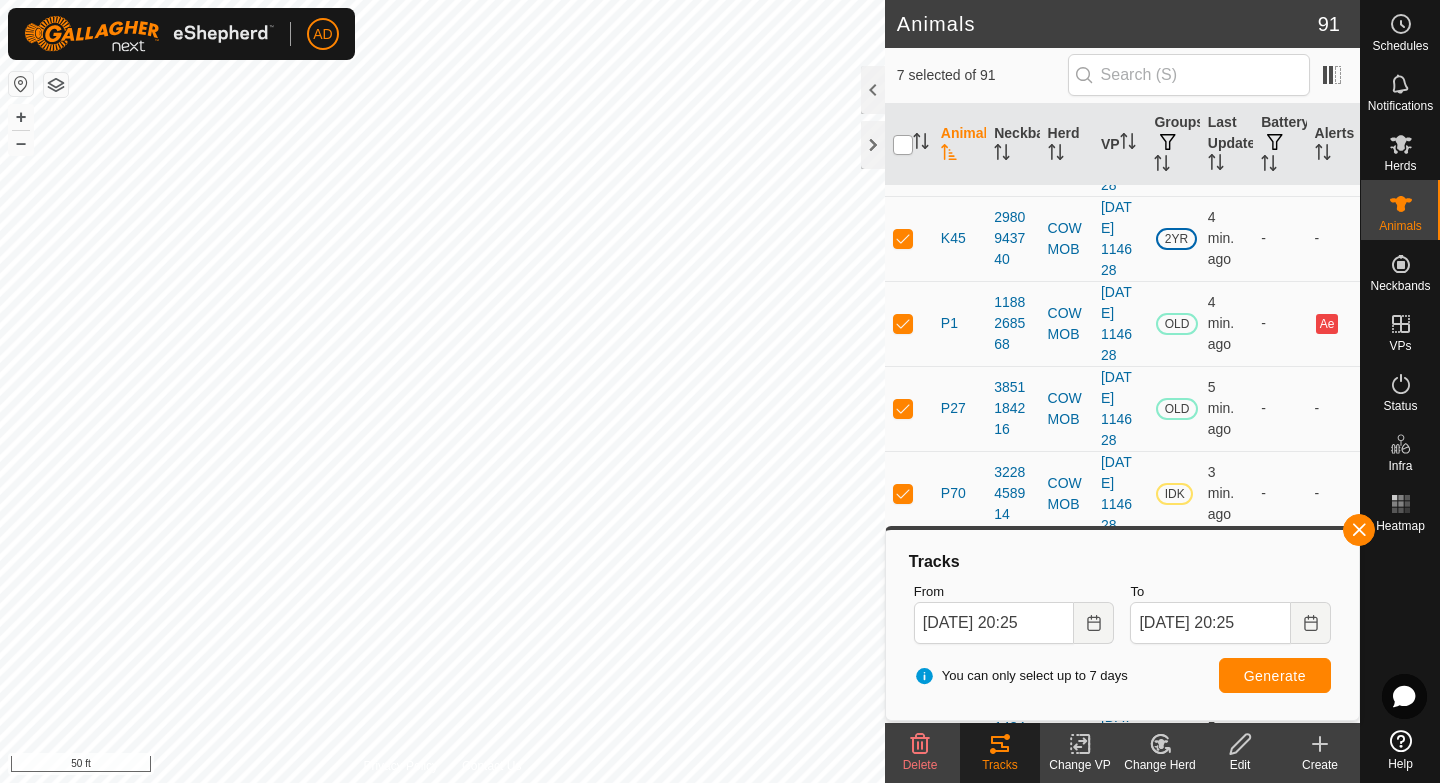 click at bounding box center (903, 145) 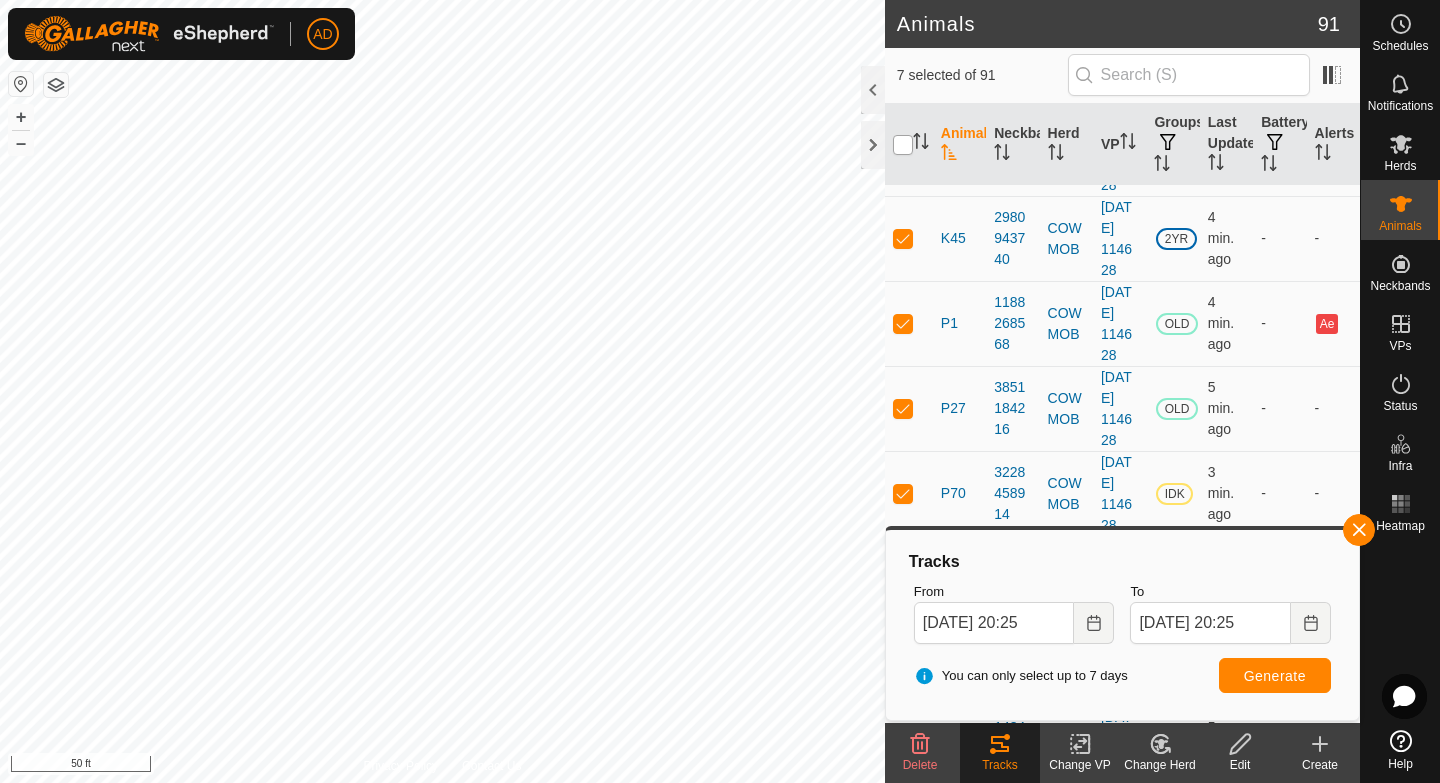 checkbox on "true" 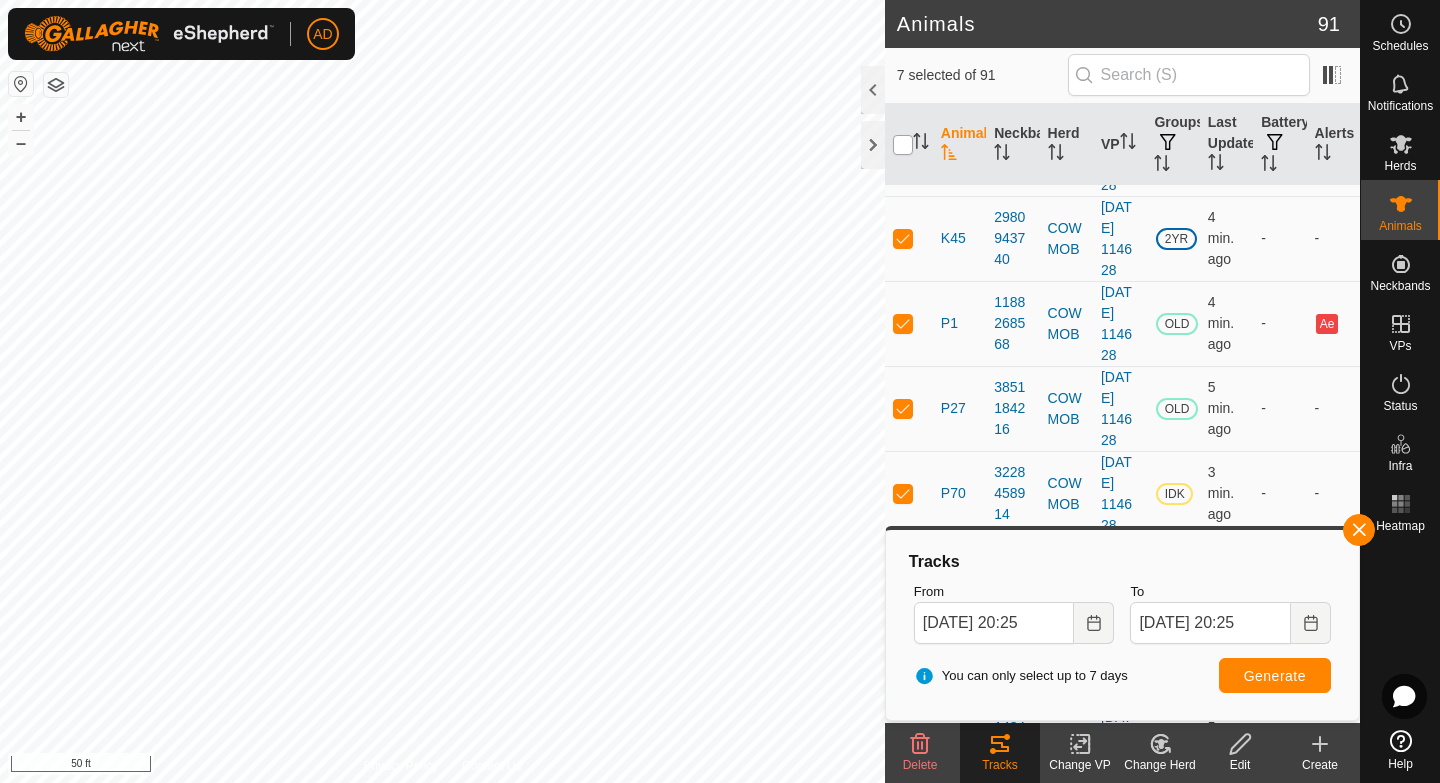 checkbox on "true" 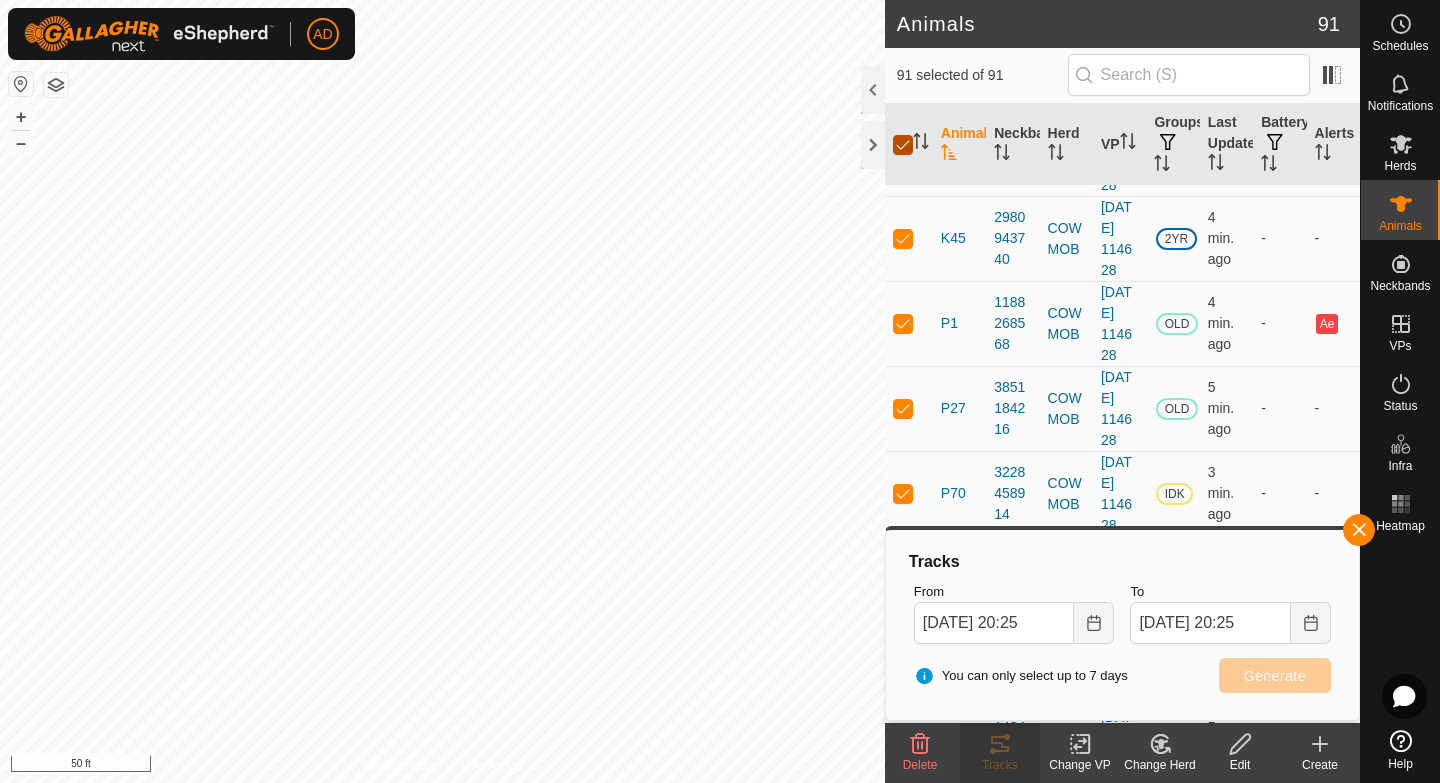 click at bounding box center (903, 145) 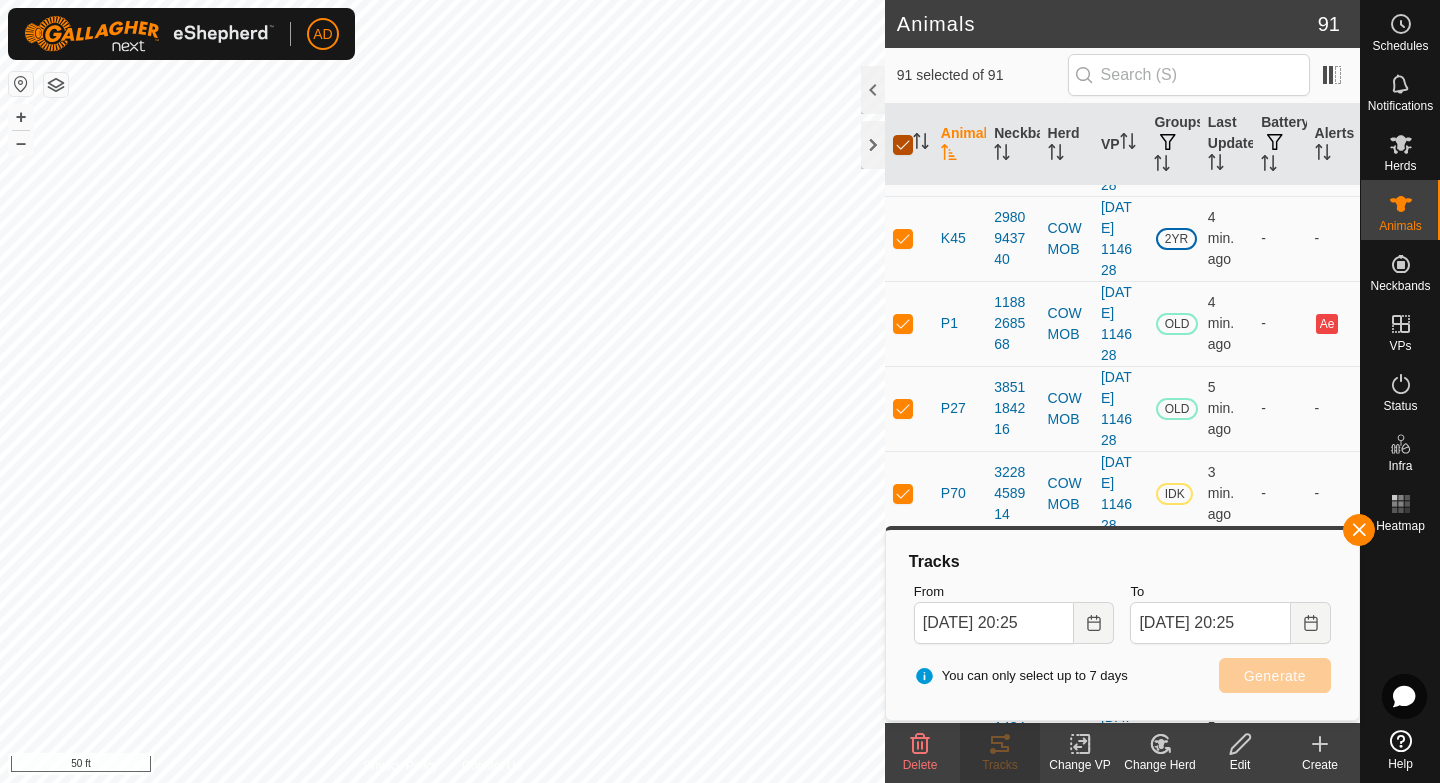 checkbox on "false" 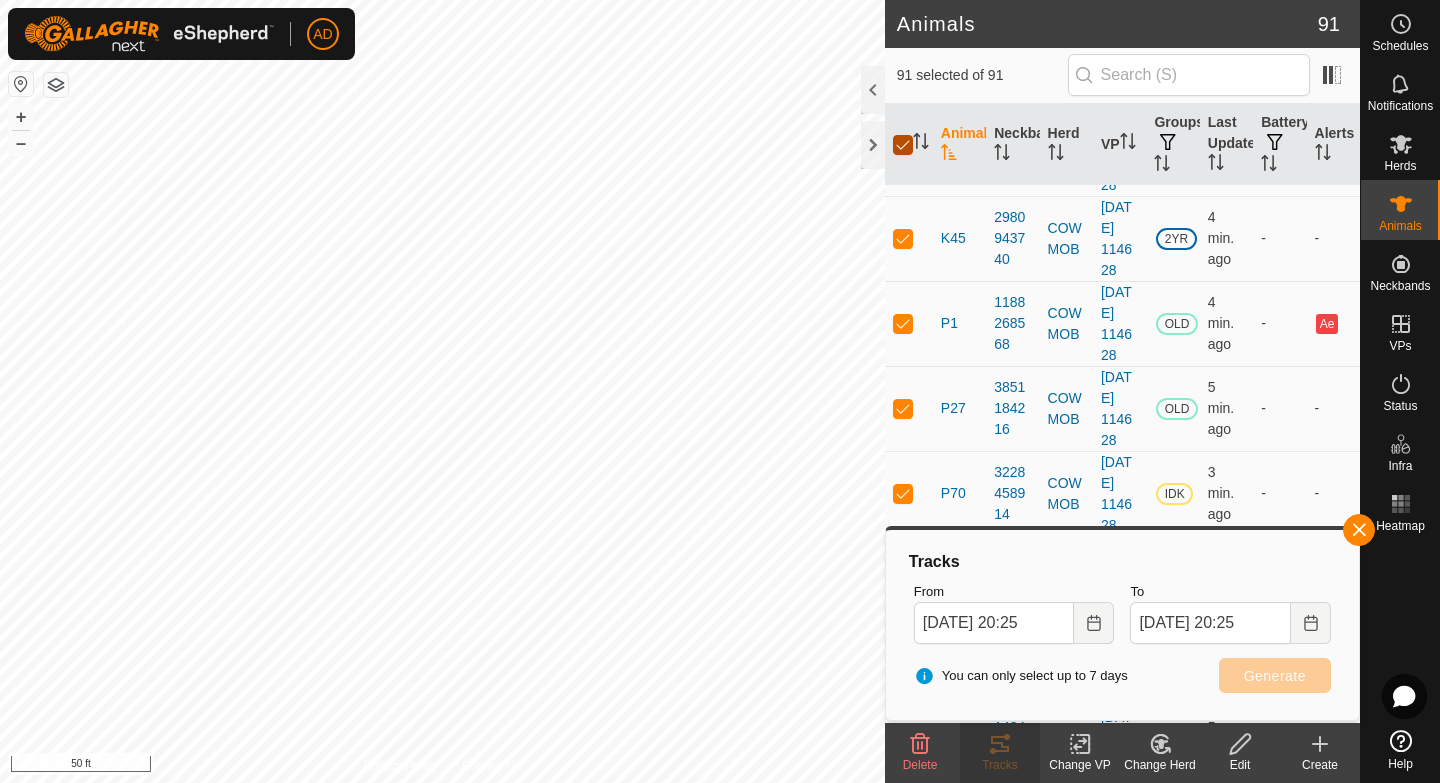 checkbox on "false" 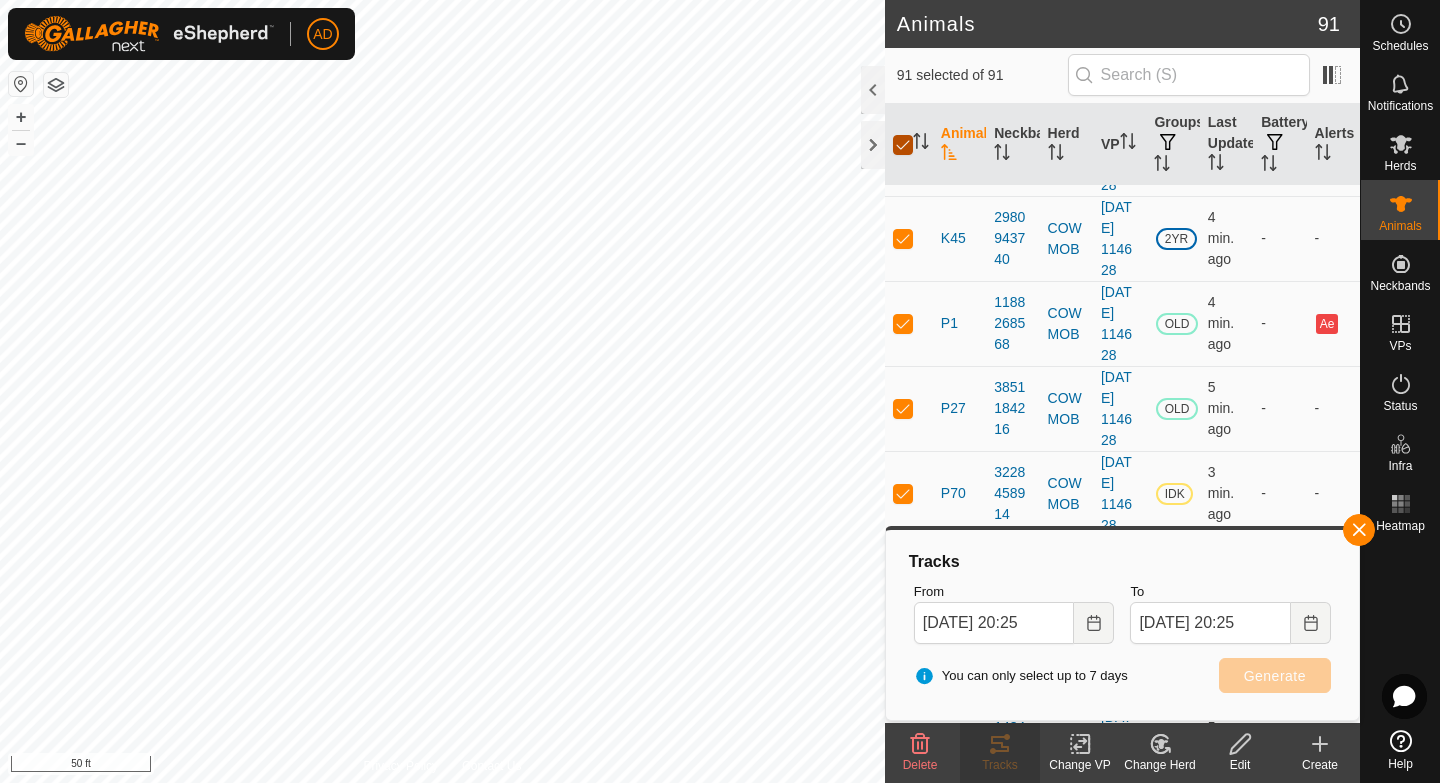 checkbox on "false" 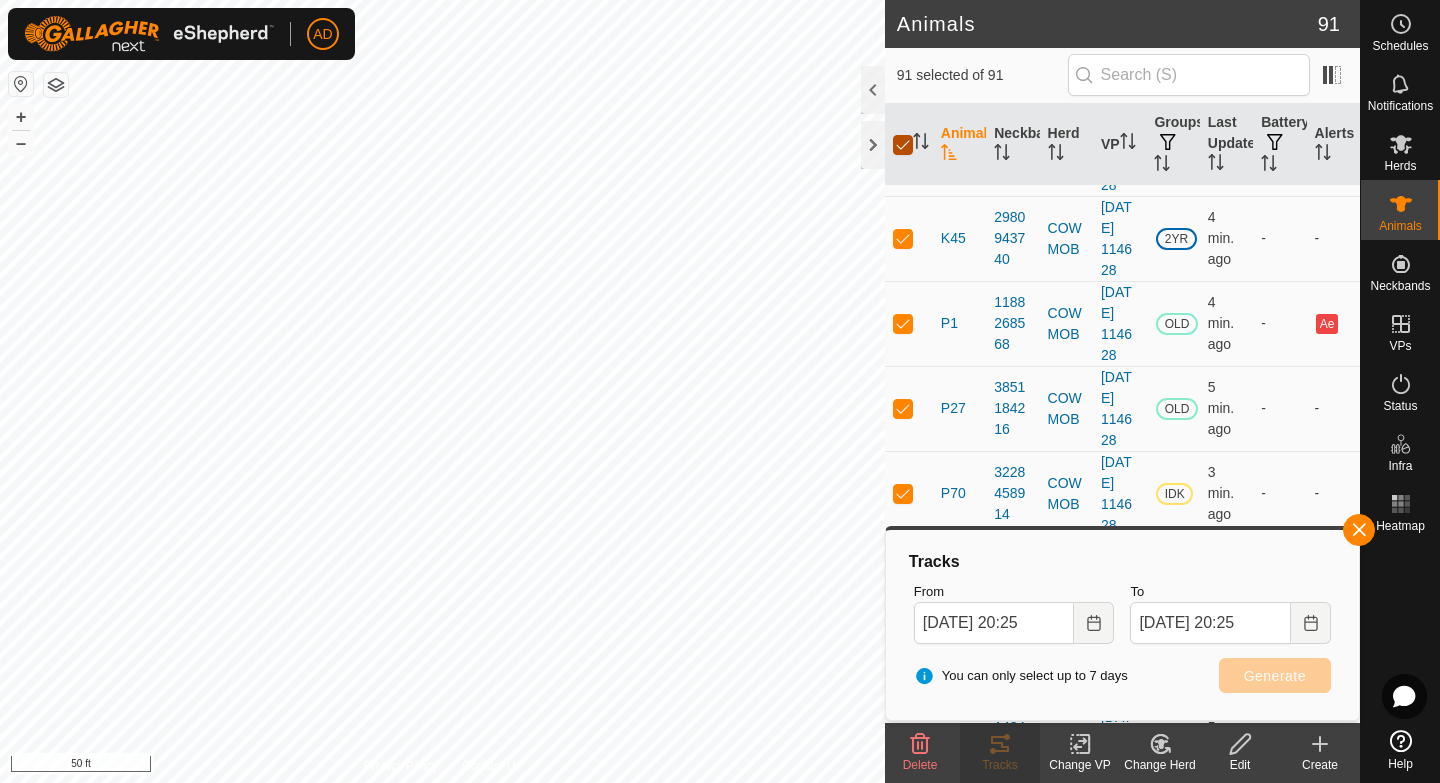 checkbox on "false" 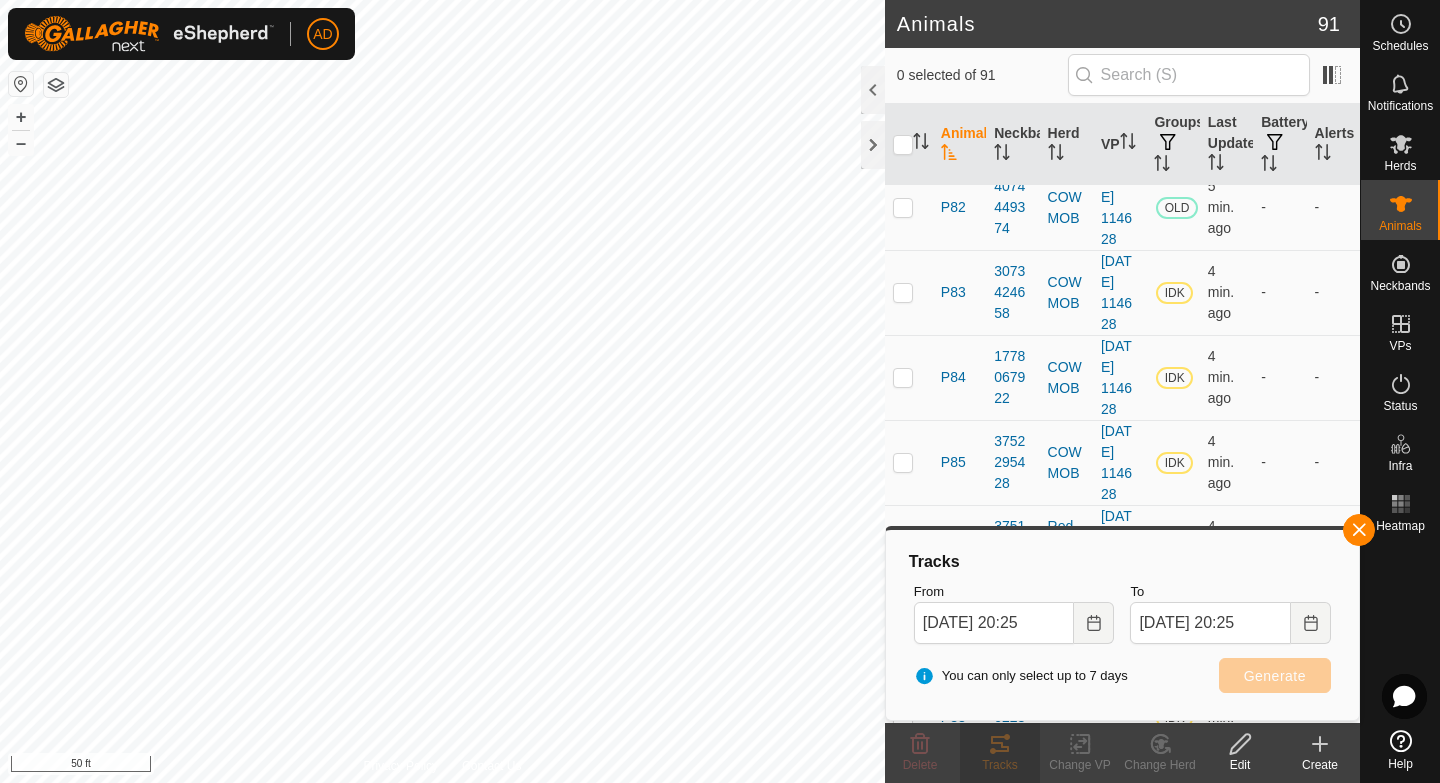 scroll, scrollTop: 3736, scrollLeft: 0, axis: vertical 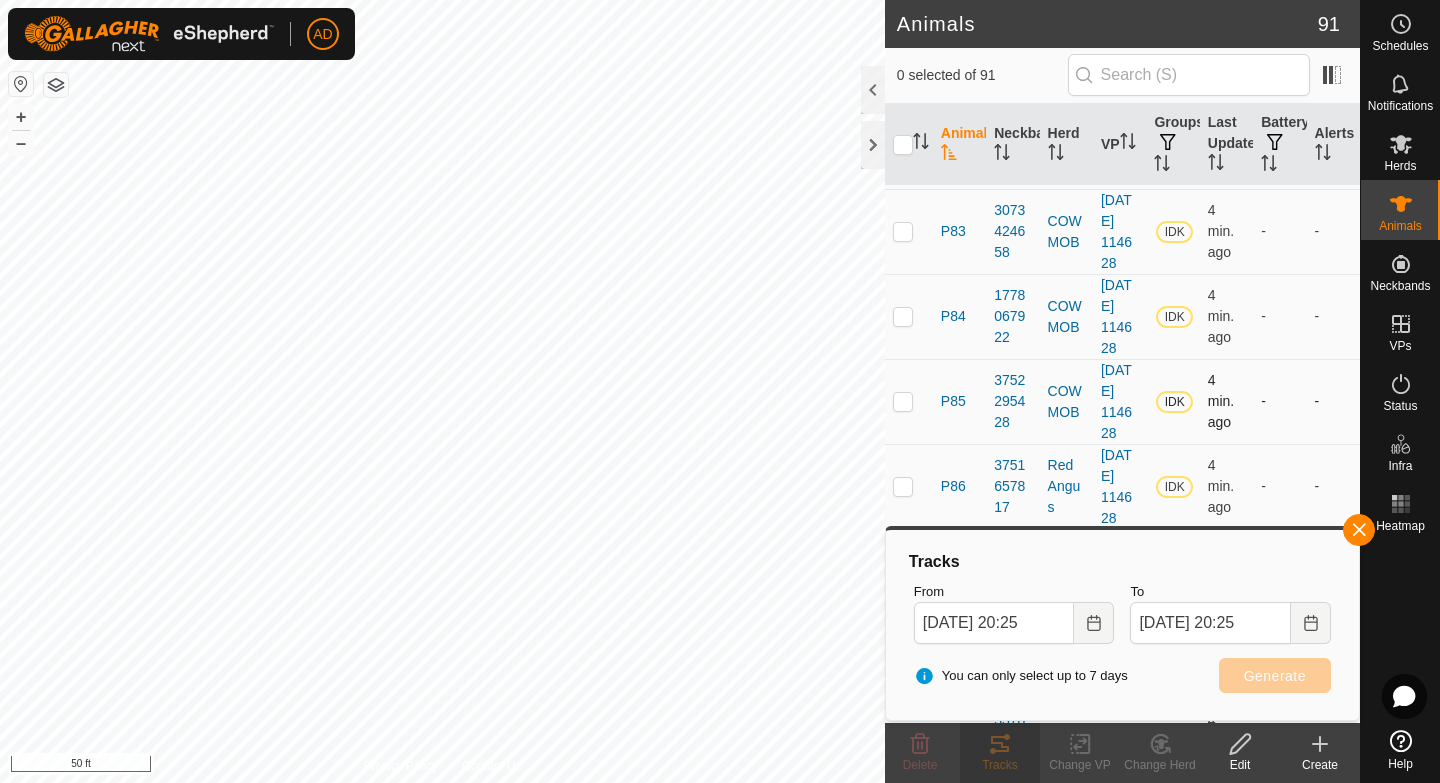 click at bounding box center (903, 401) 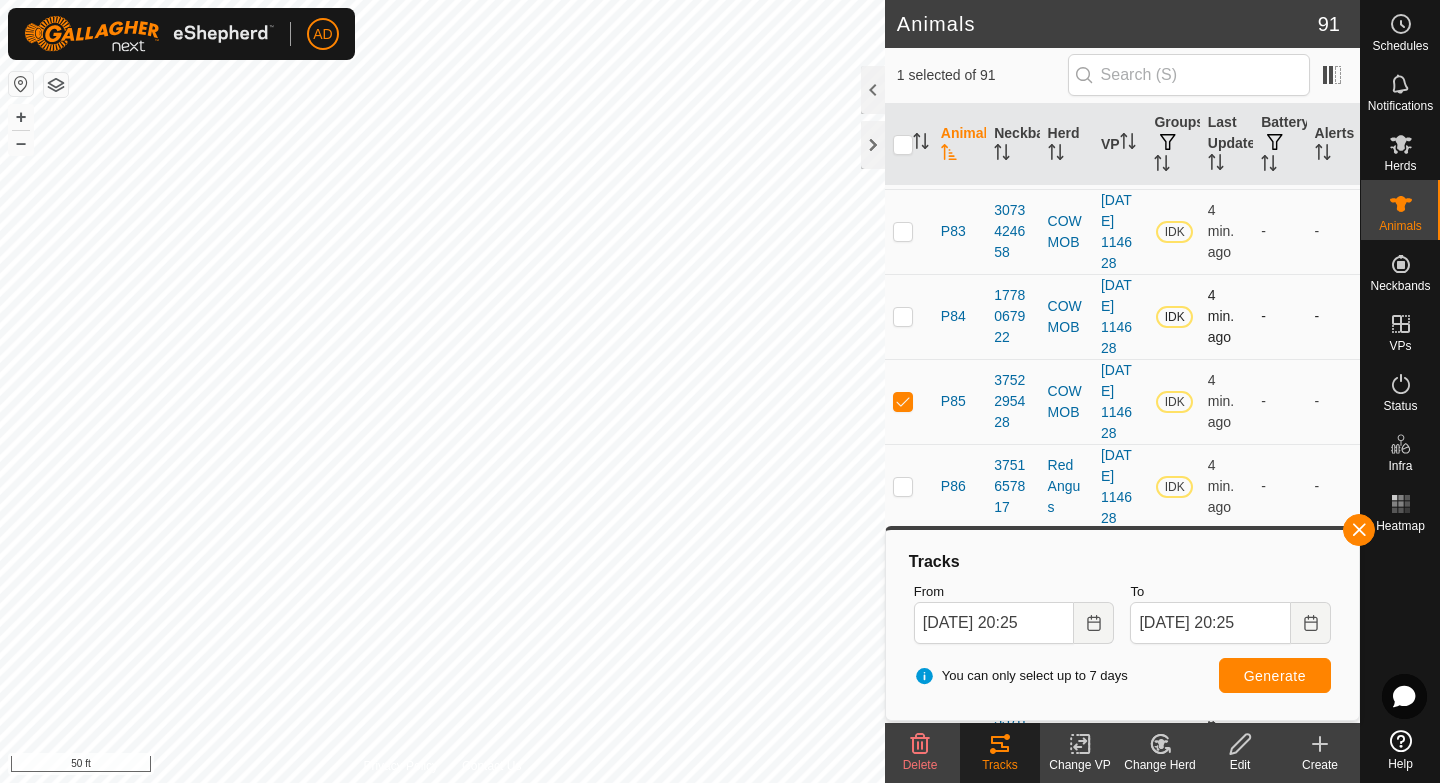 click at bounding box center (909, 316) 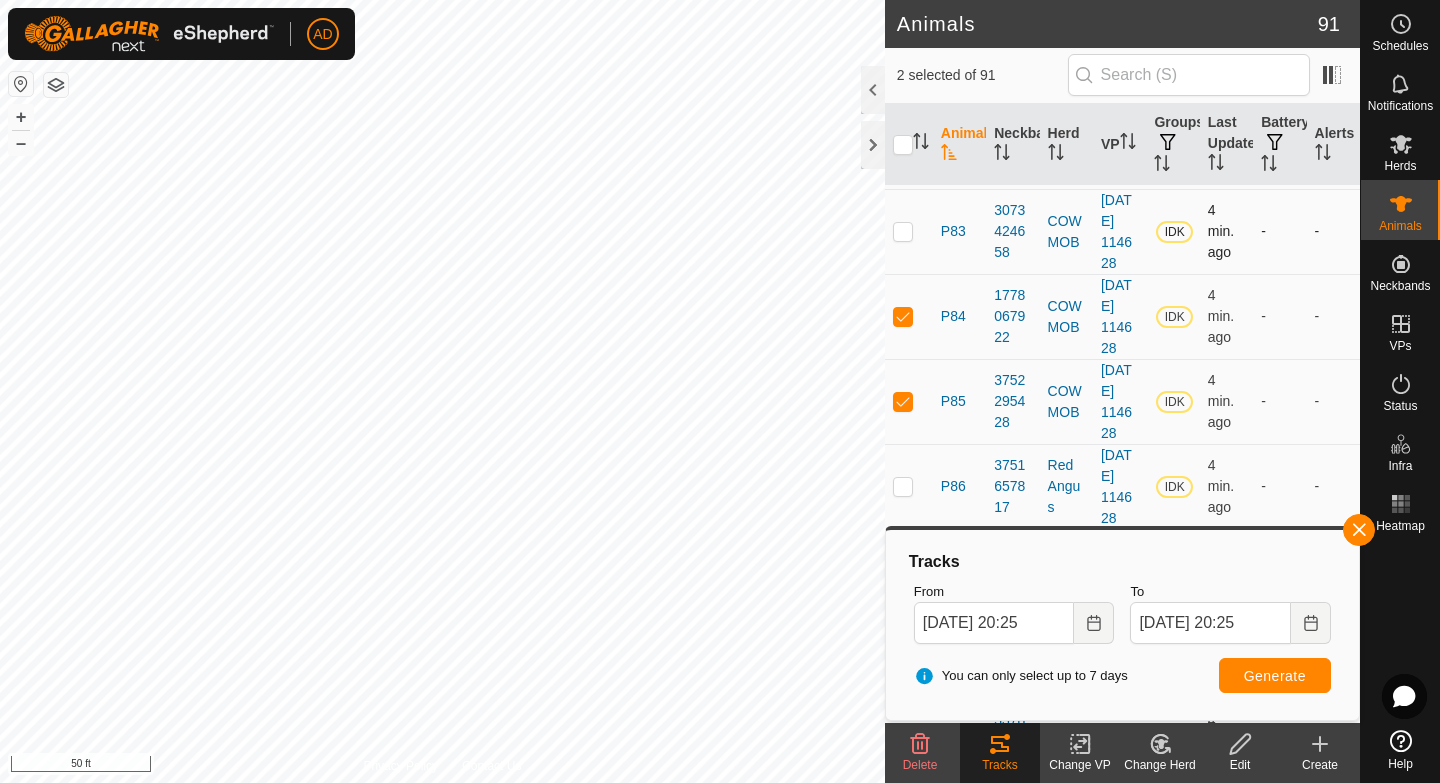 click at bounding box center (903, 231) 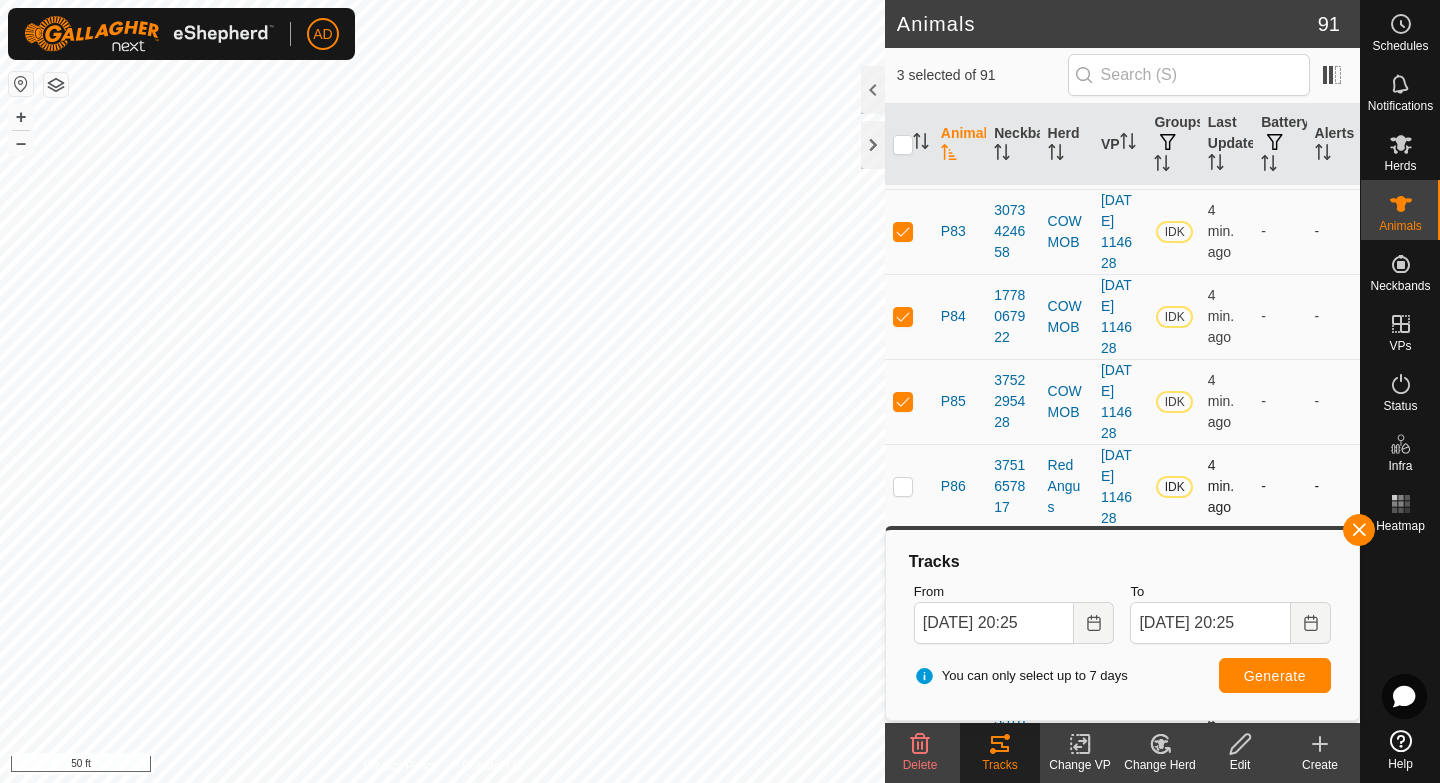 click at bounding box center (909, 486) 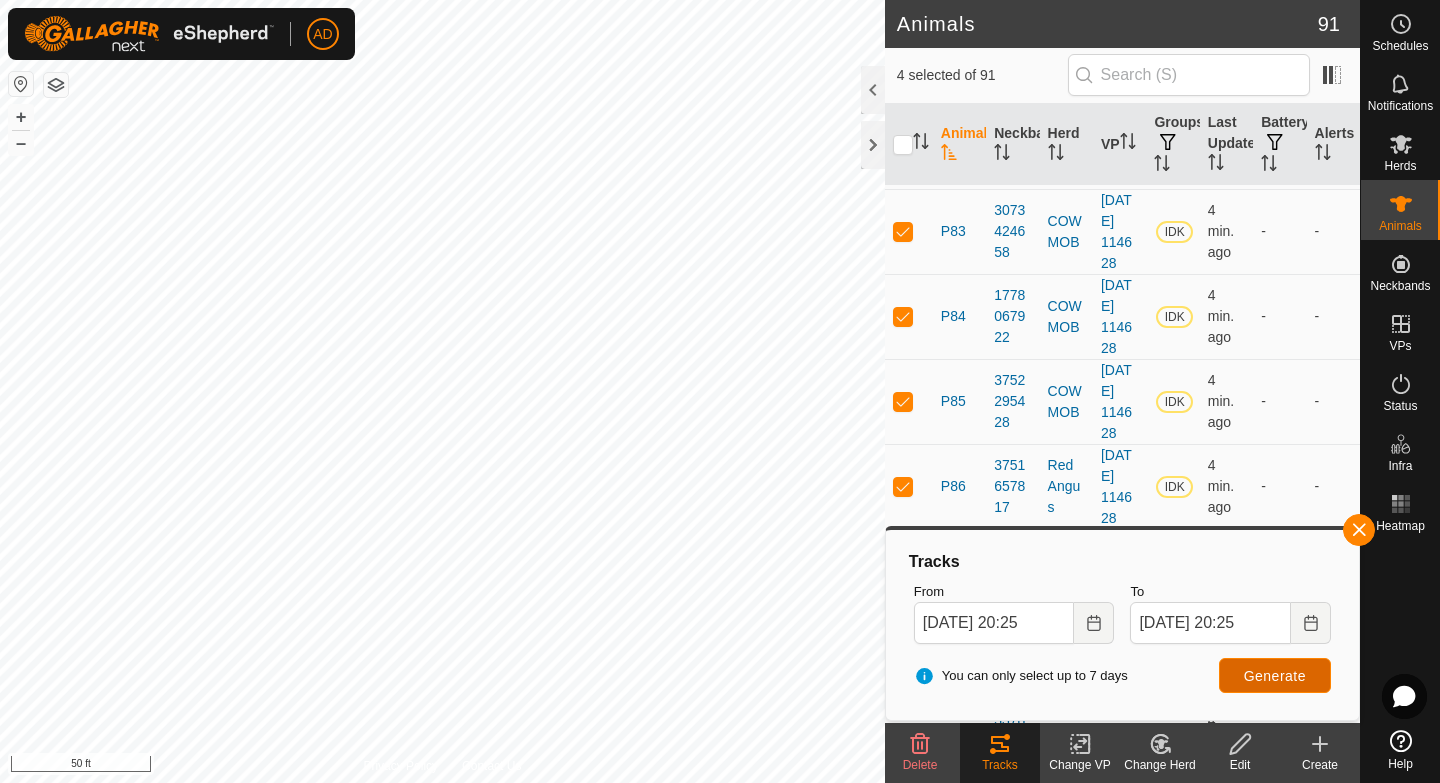 click on "Generate" at bounding box center (1275, 676) 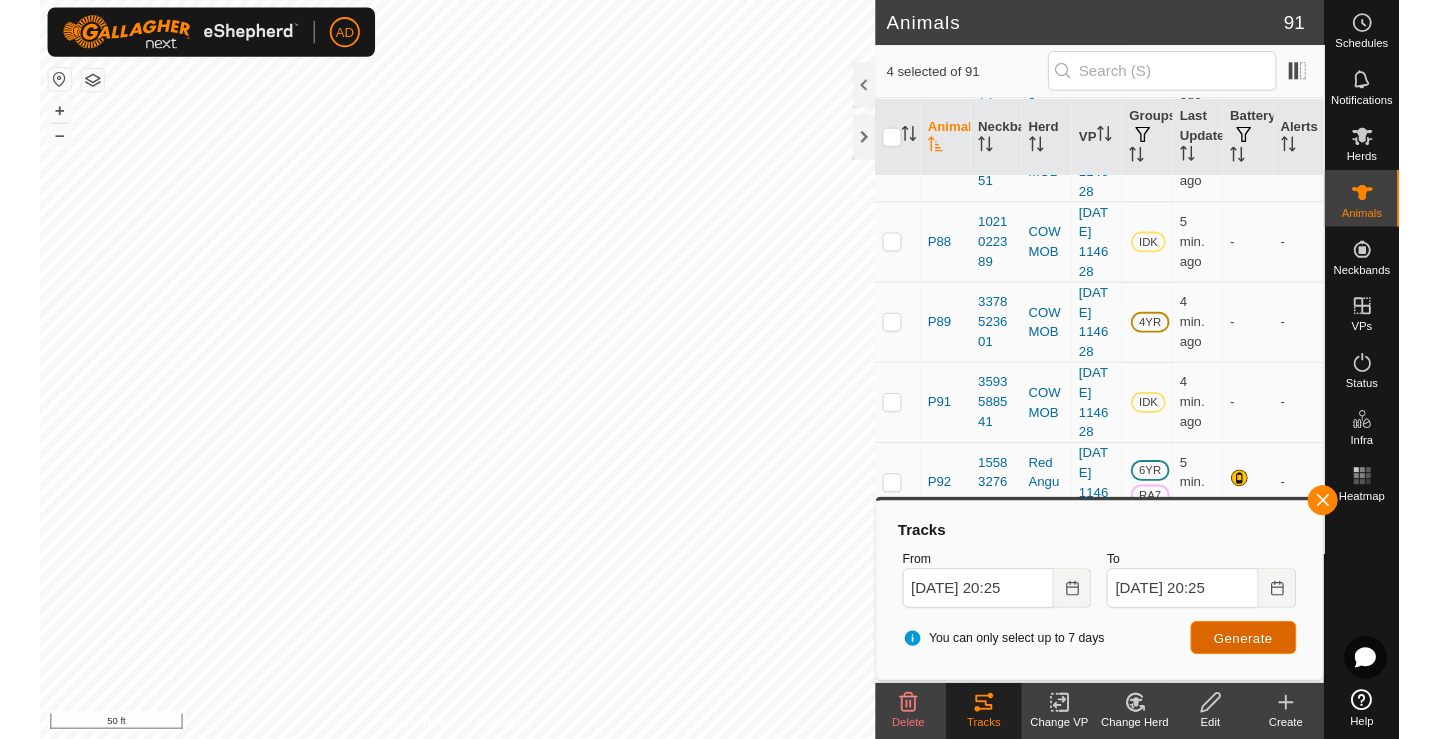 scroll, scrollTop: 4758, scrollLeft: 0, axis: vertical 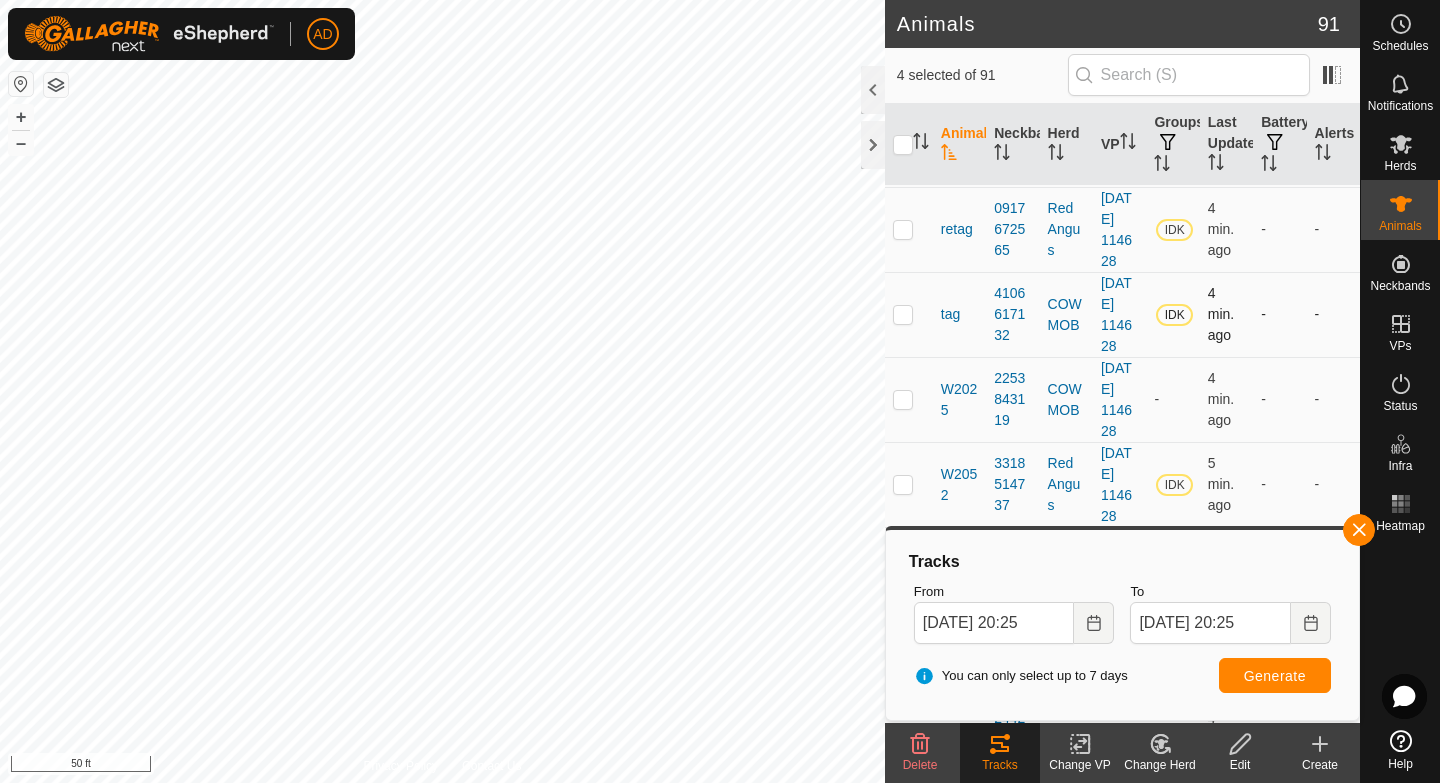 click at bounding box center [903, 314] 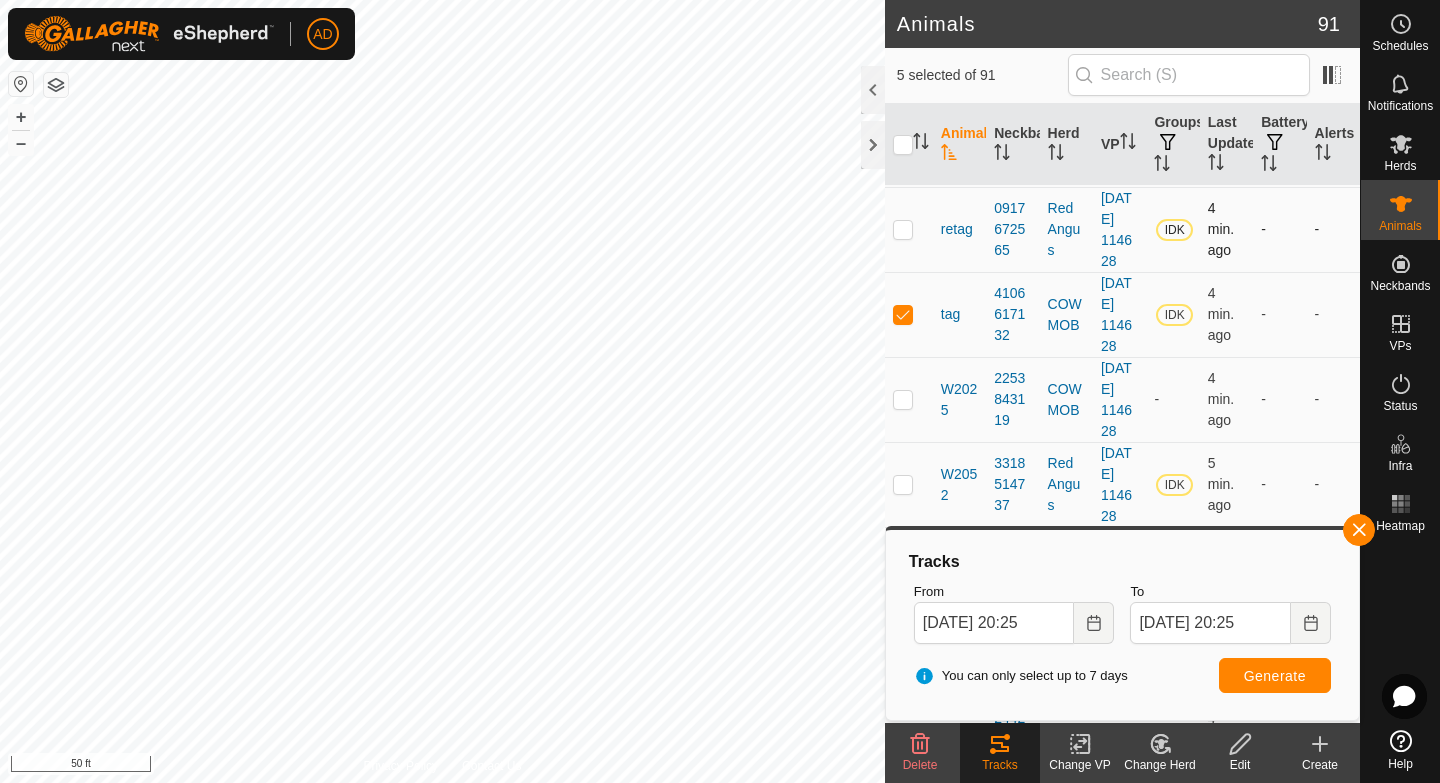 click at bounding box center (903, 229) 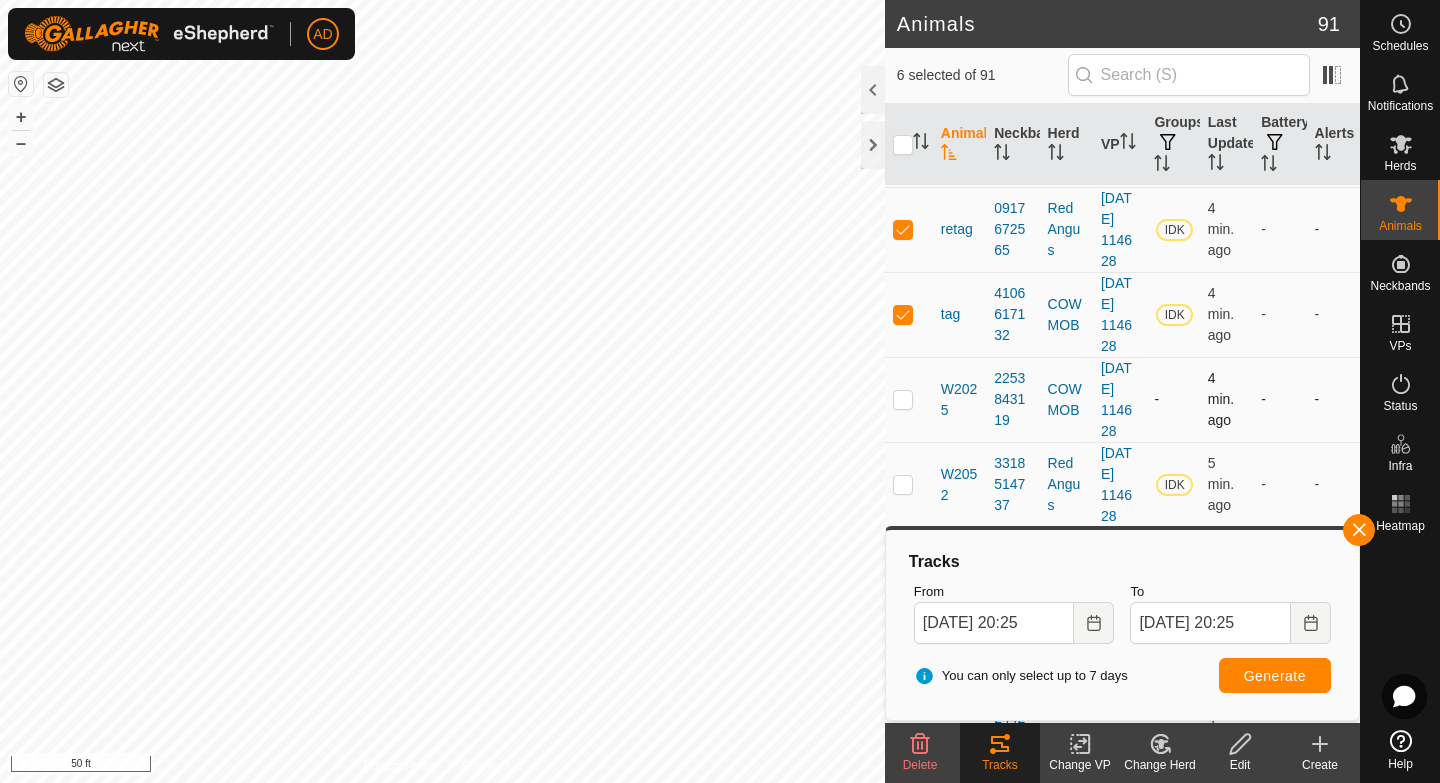 click at bounding box center (903, 399) 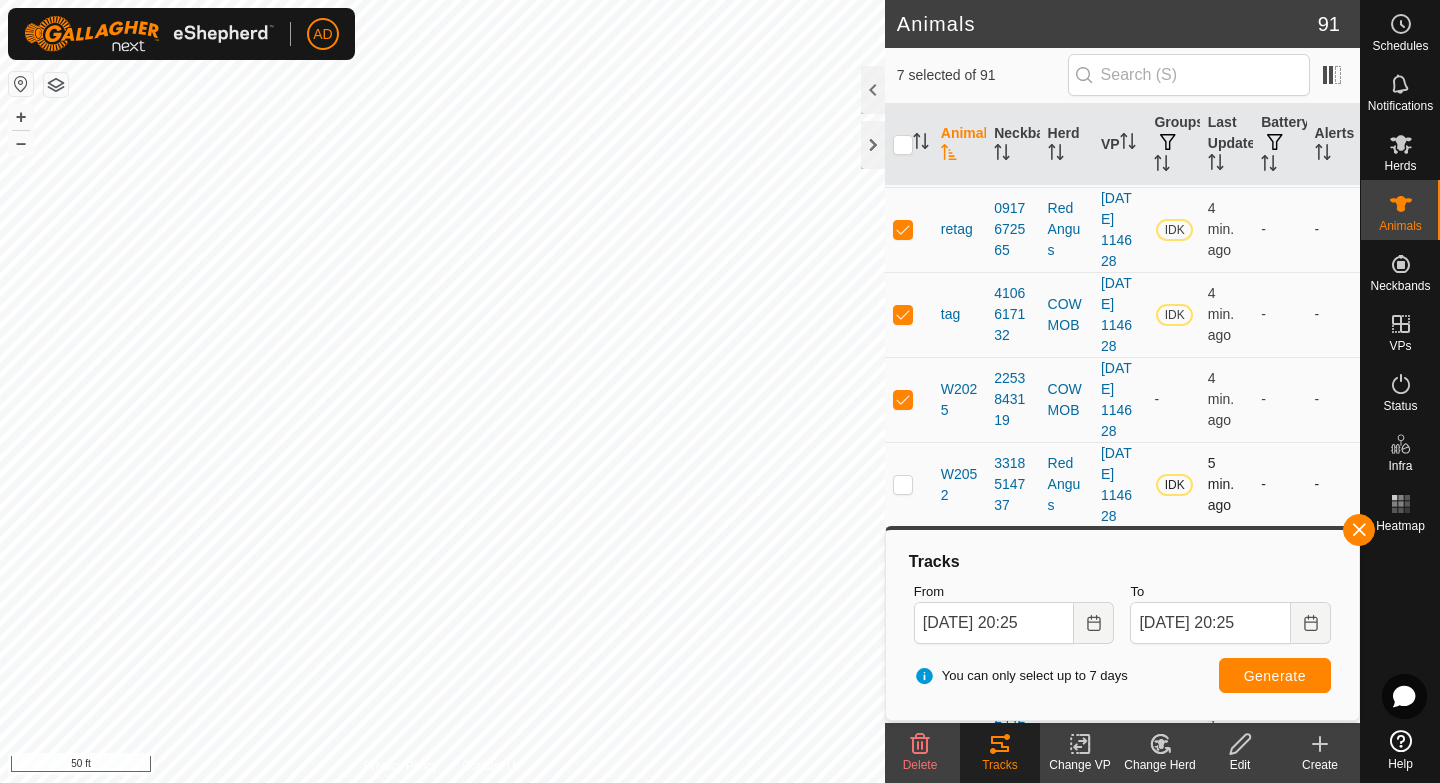click at bounding box center [903, 484] 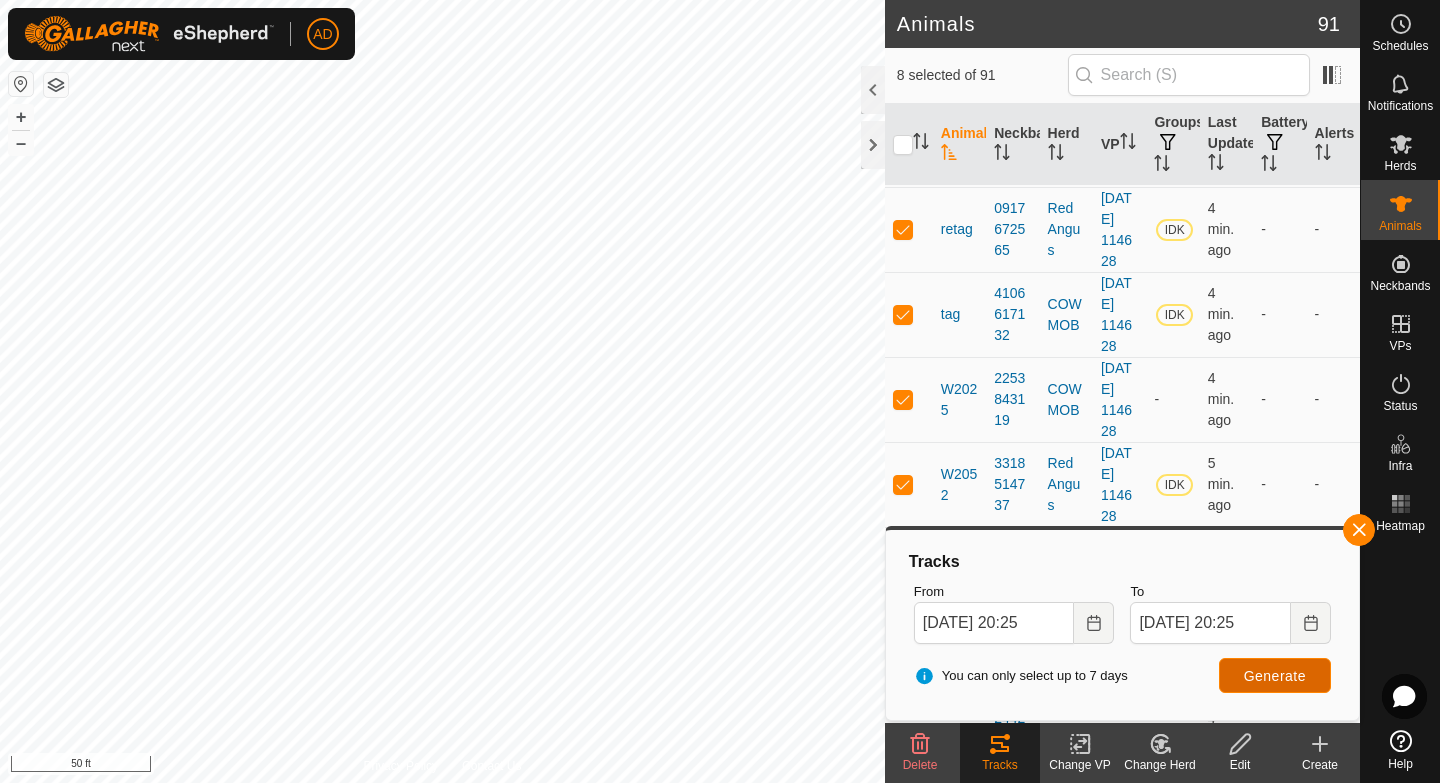 click on "Generate" at bounding box center [1275, 676] 